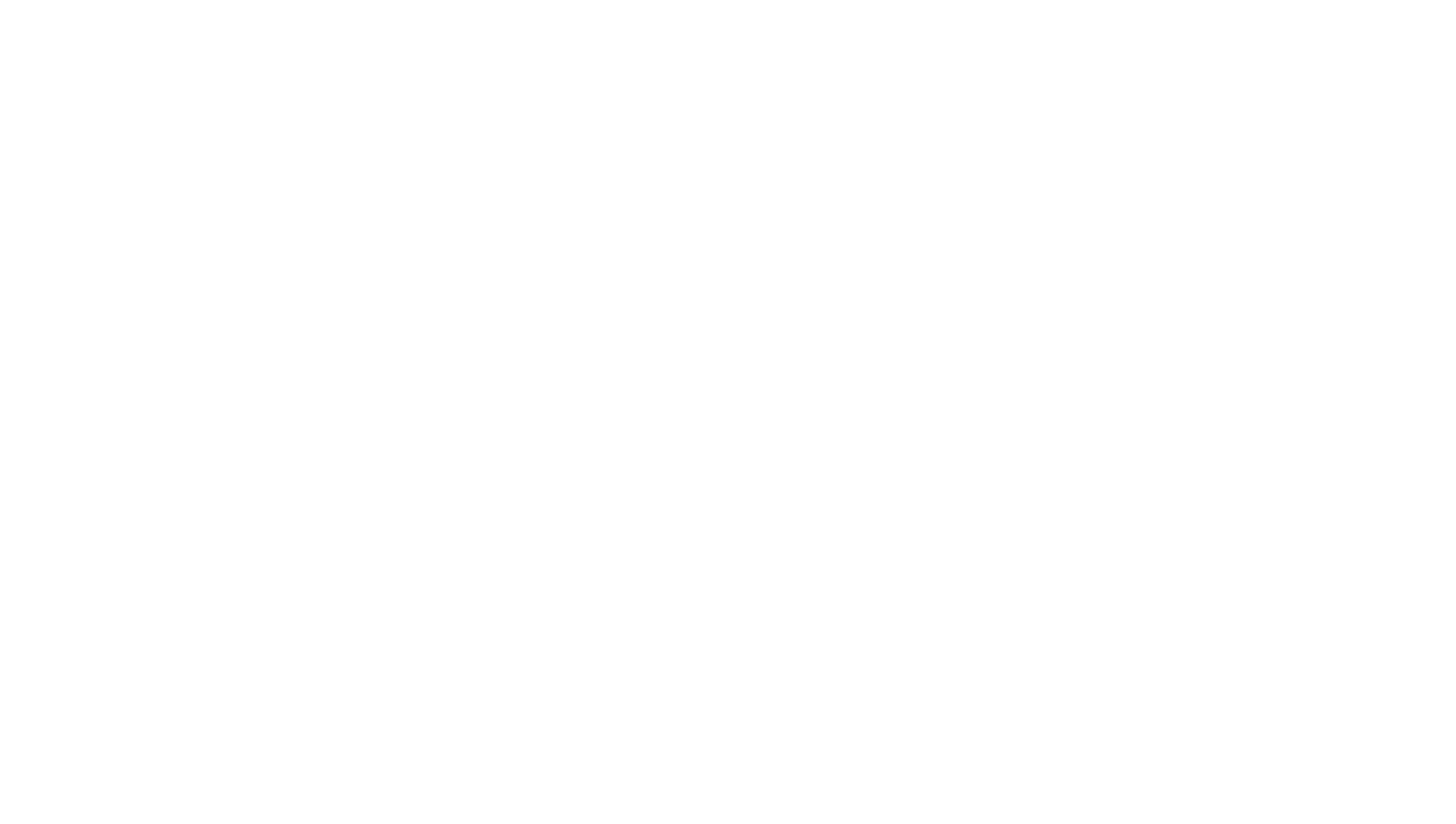 scroll, scrollTop: 0, scrollLeft: 0, axis: both 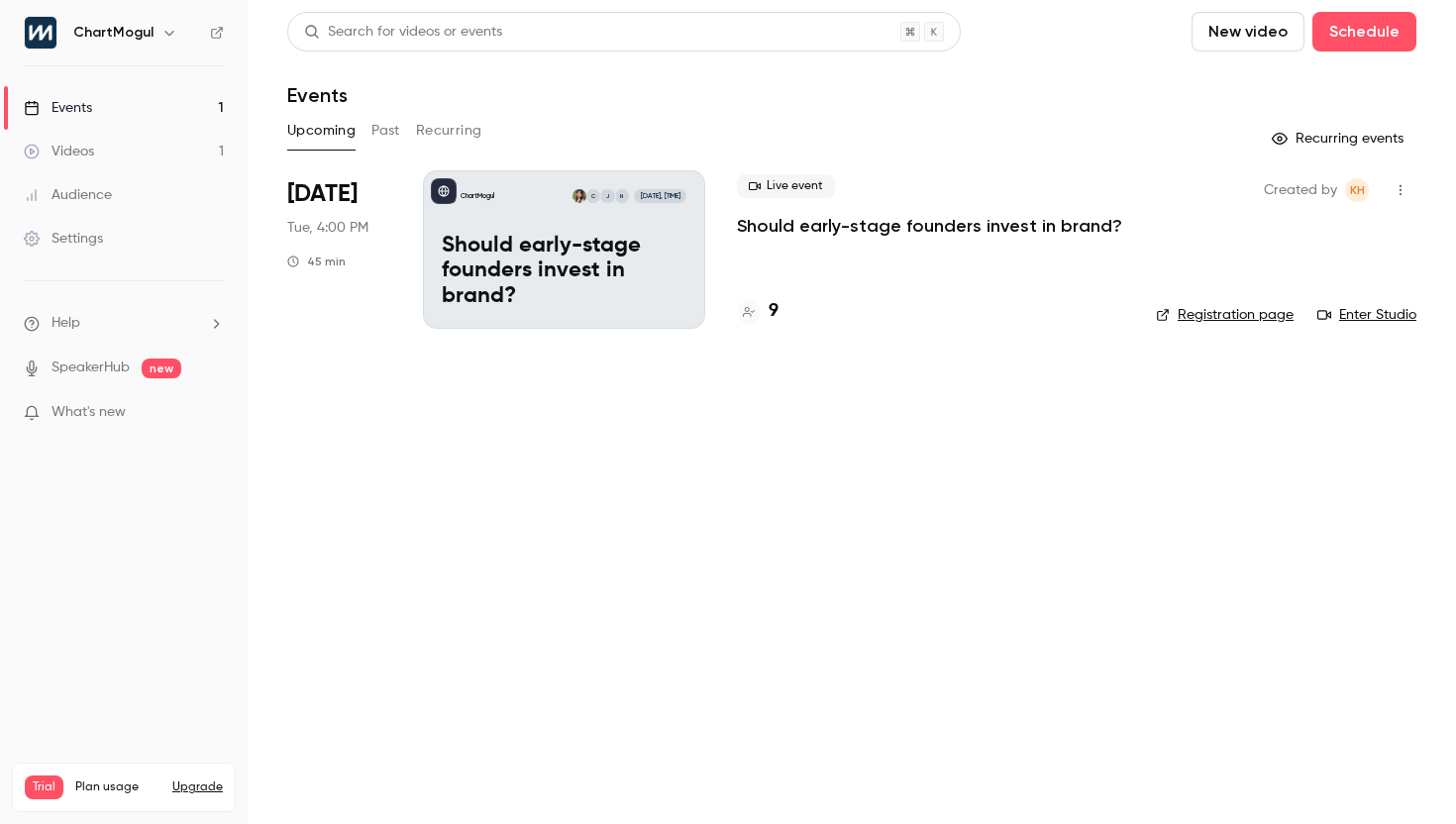 click on "Should early-stage founders invest in brand?" at bounding box center (564, 271) 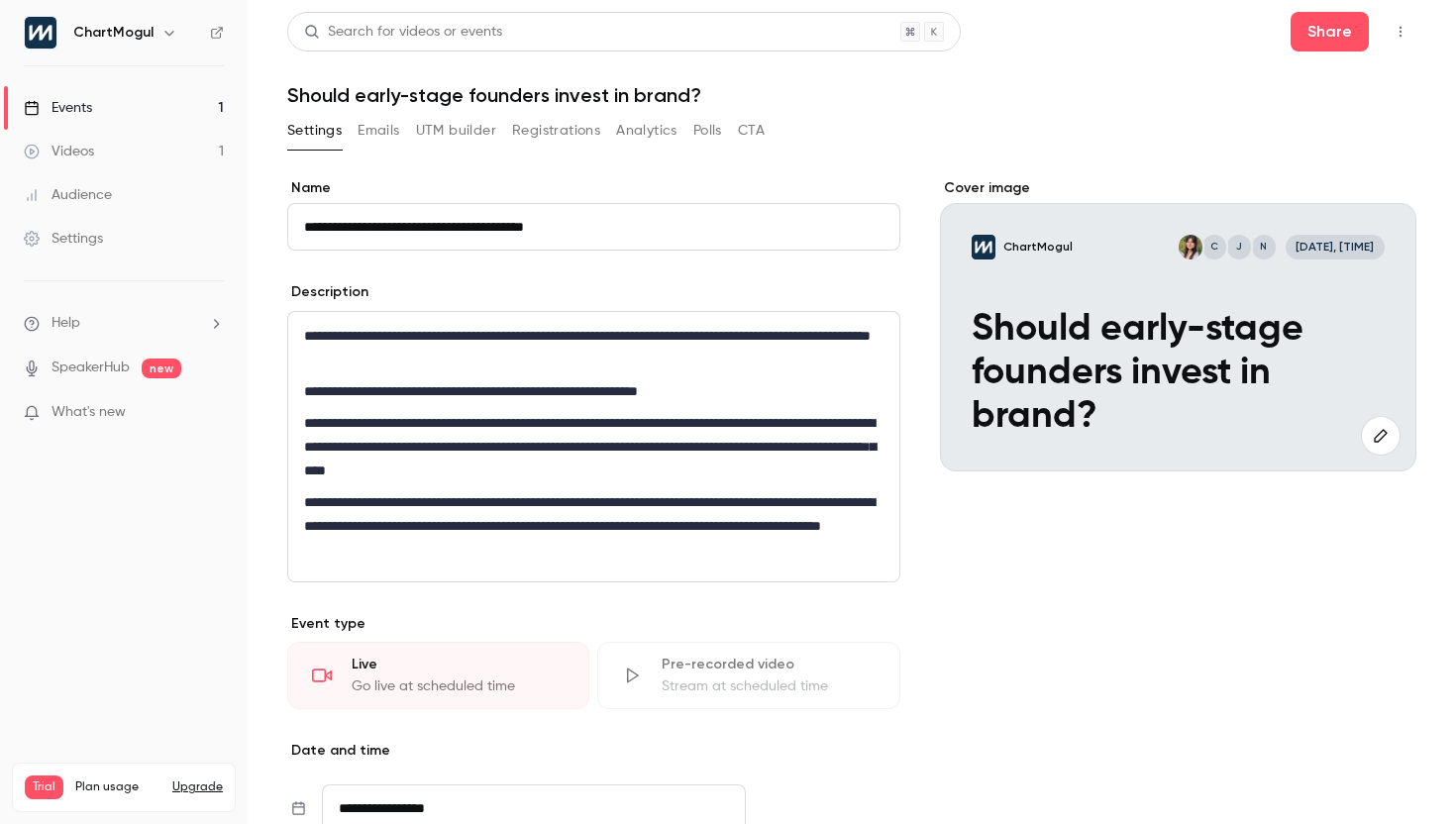 click 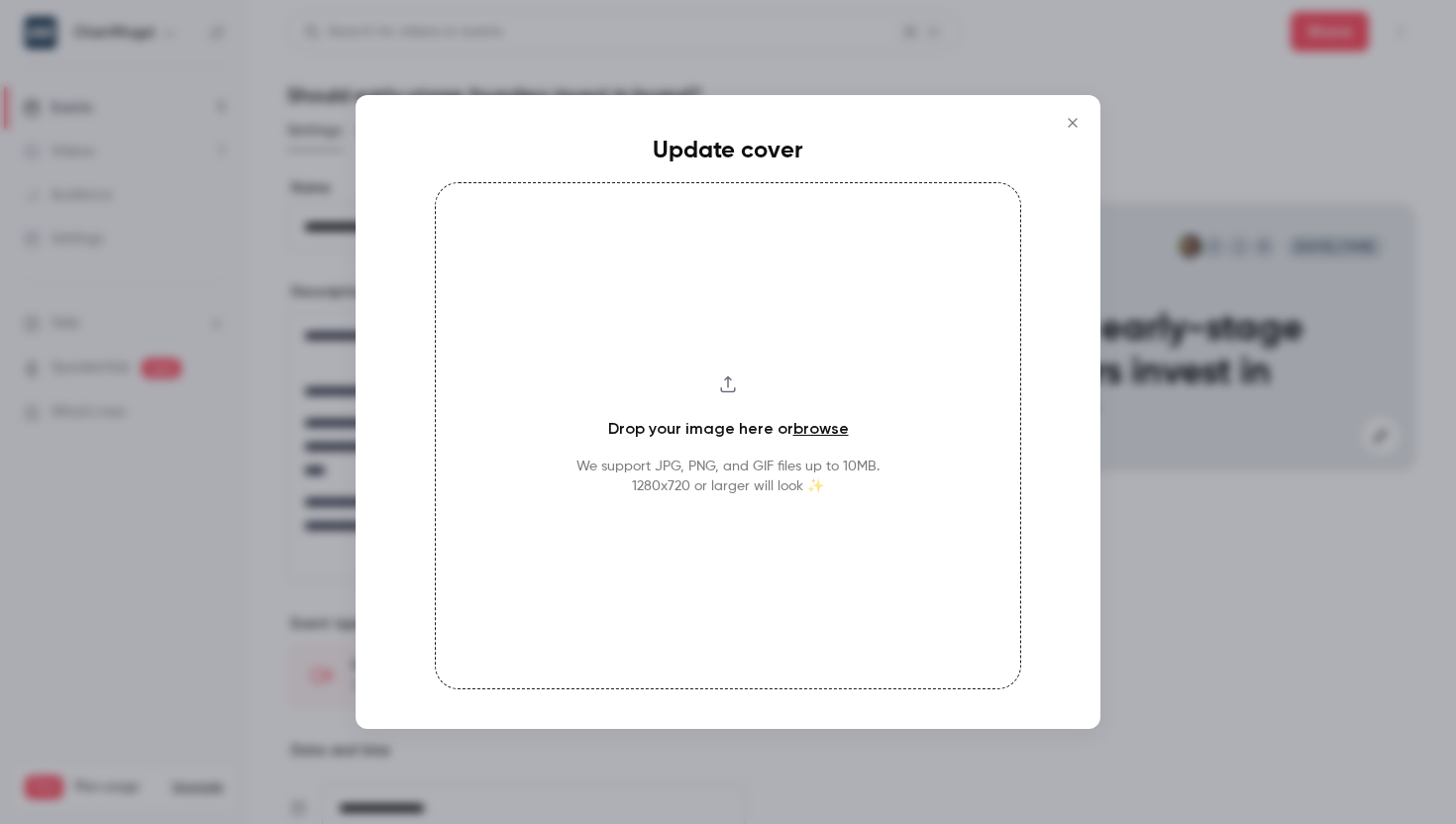 click on "browse" at bounding box center (821, 428) 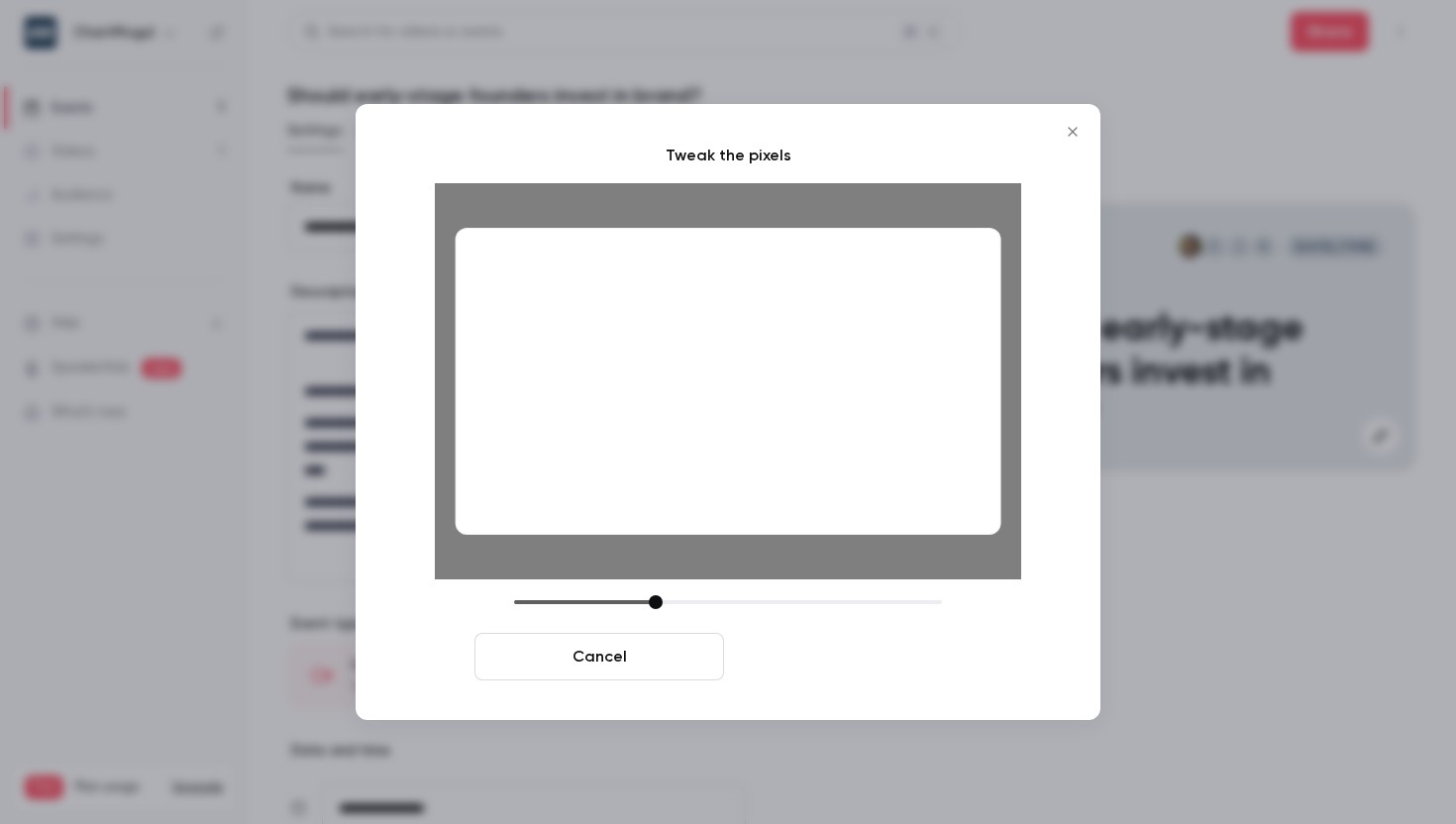 click on "Crop and save" at bounding box center [857, 657] 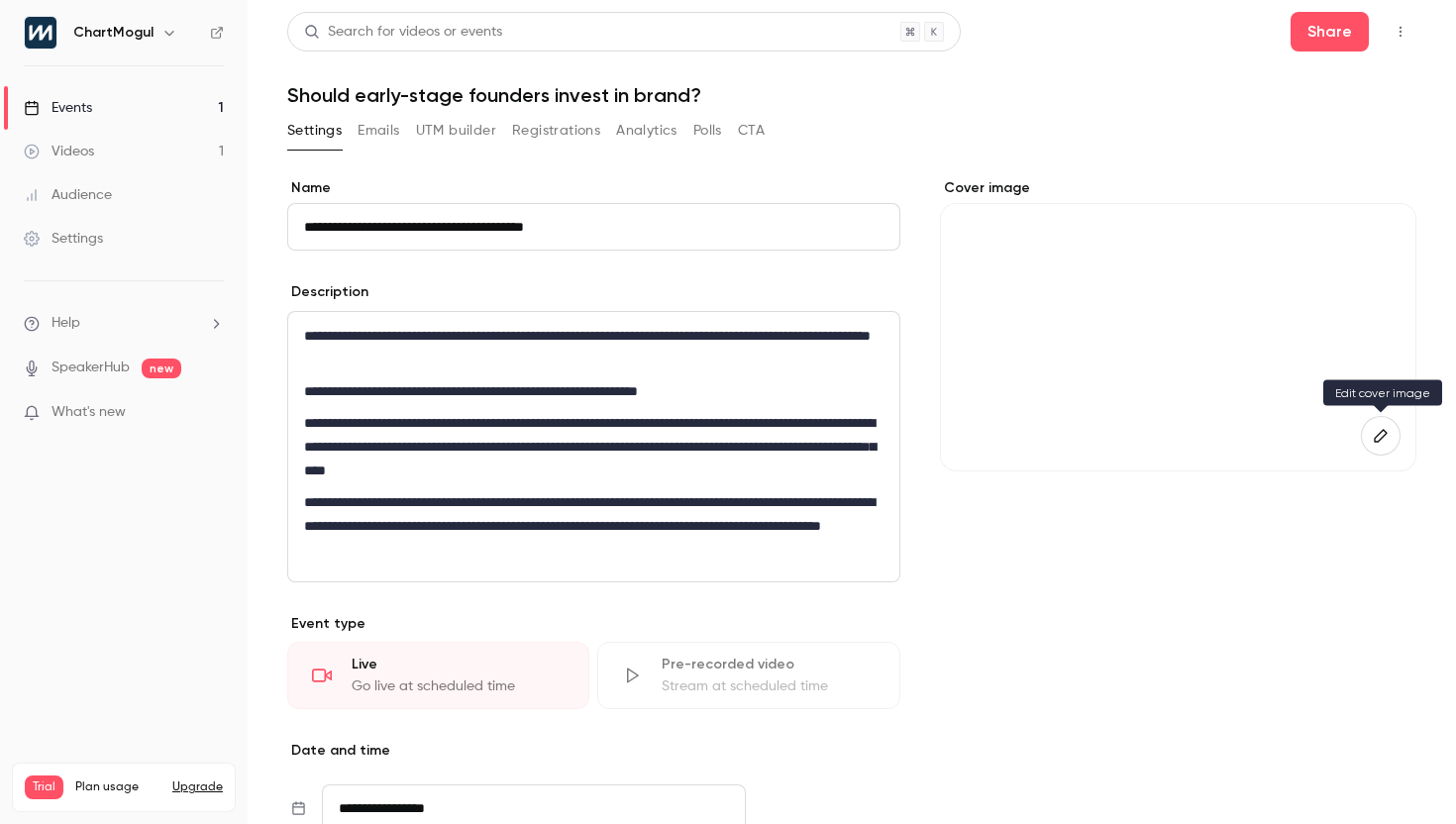 click 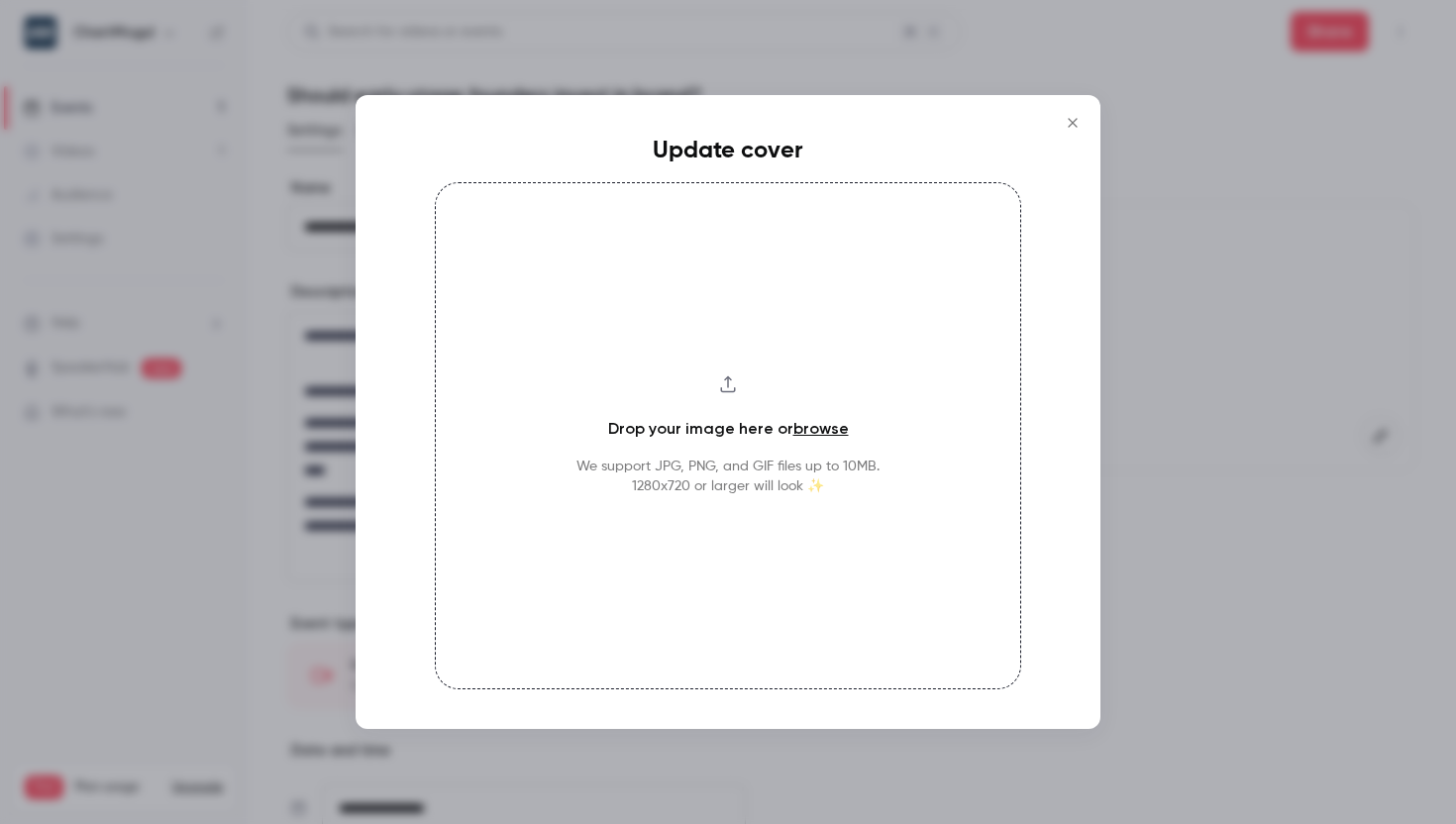 click on "browse" at bounding box center [821, 428] 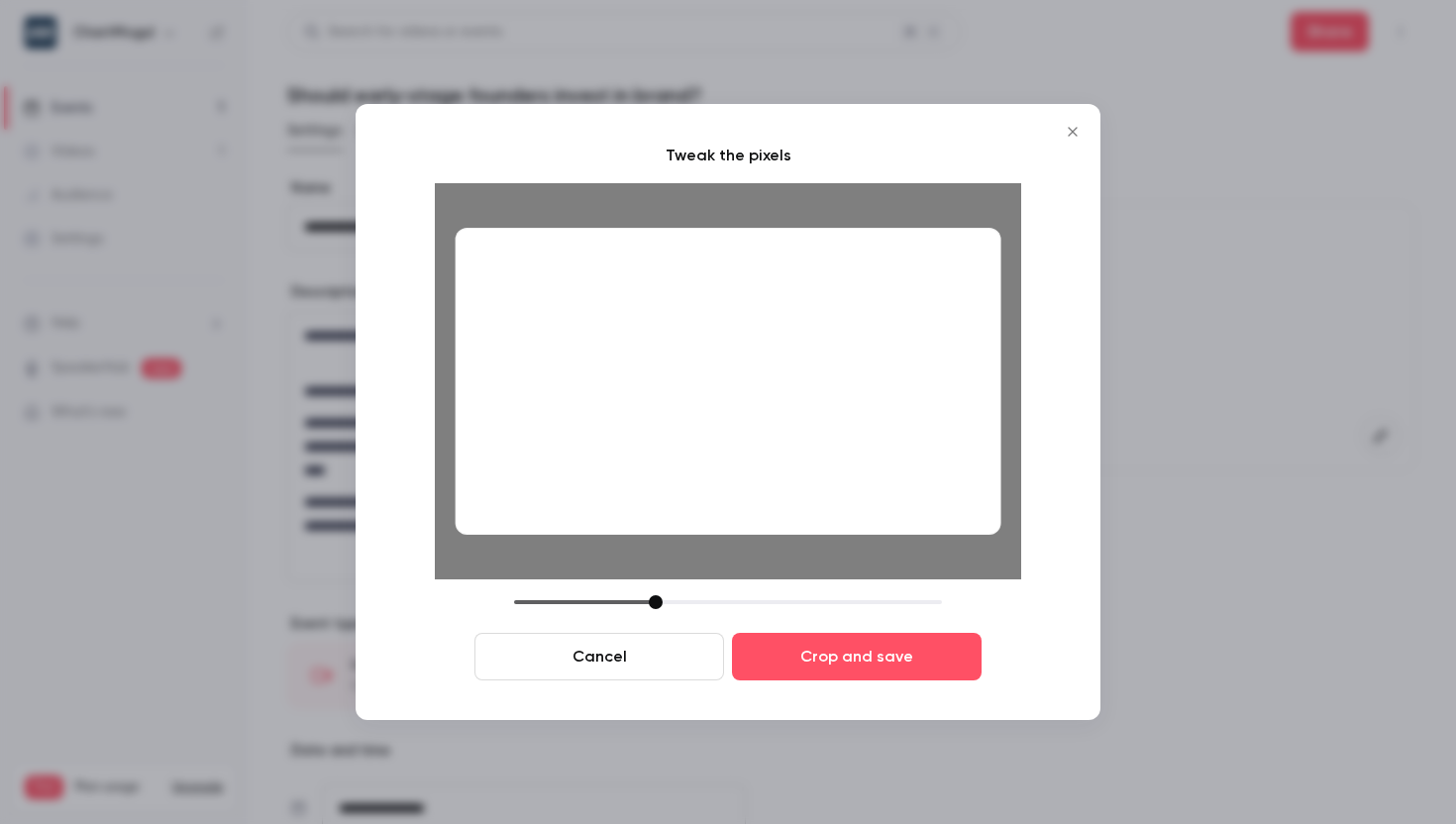 drag, startPoint x: 904, startPoint y: 423, endPoint x: 894, endPoint y: 429, distance: 11.661904 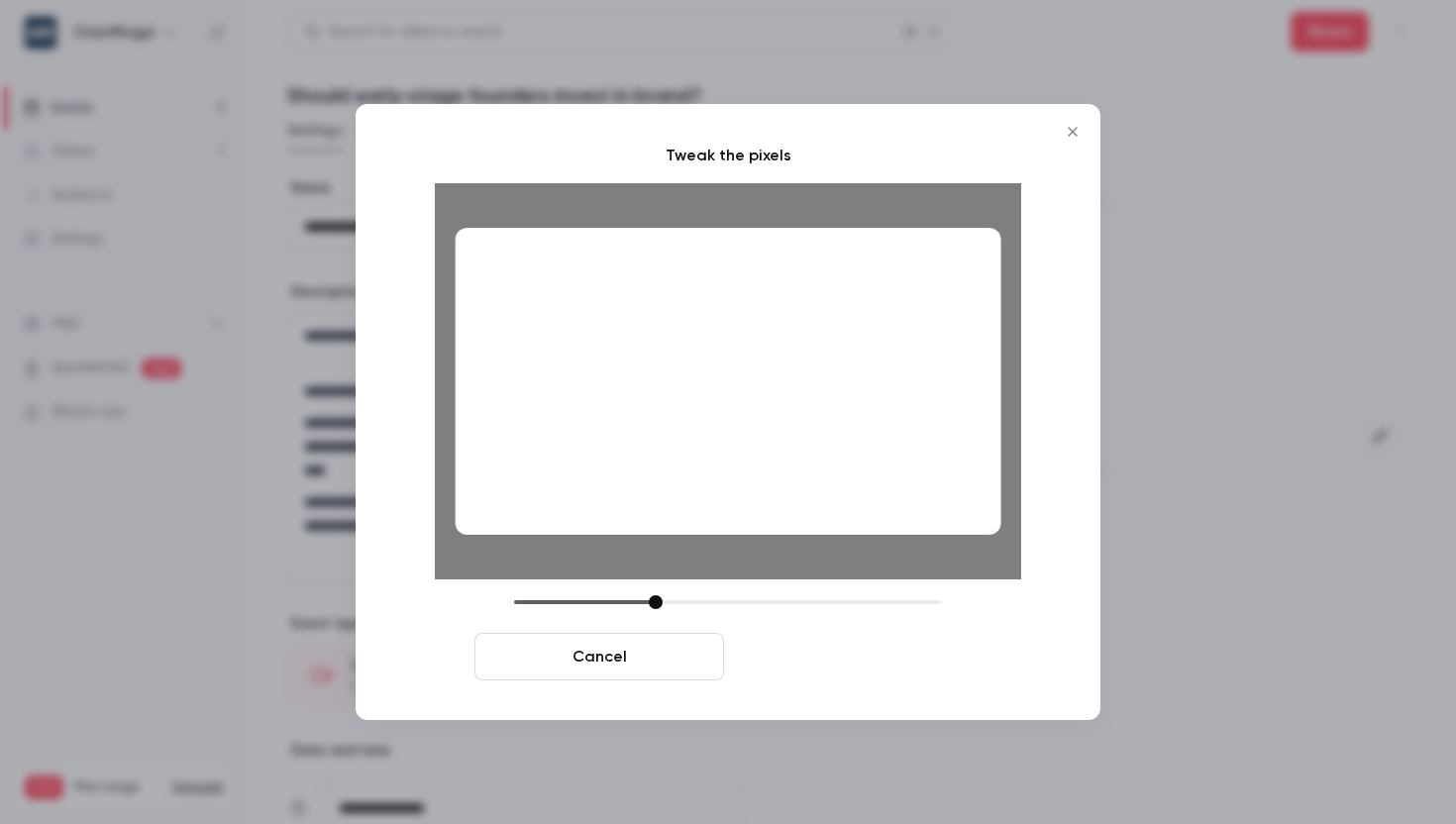 click on "Crop and save" at bounding box center [857, 657] 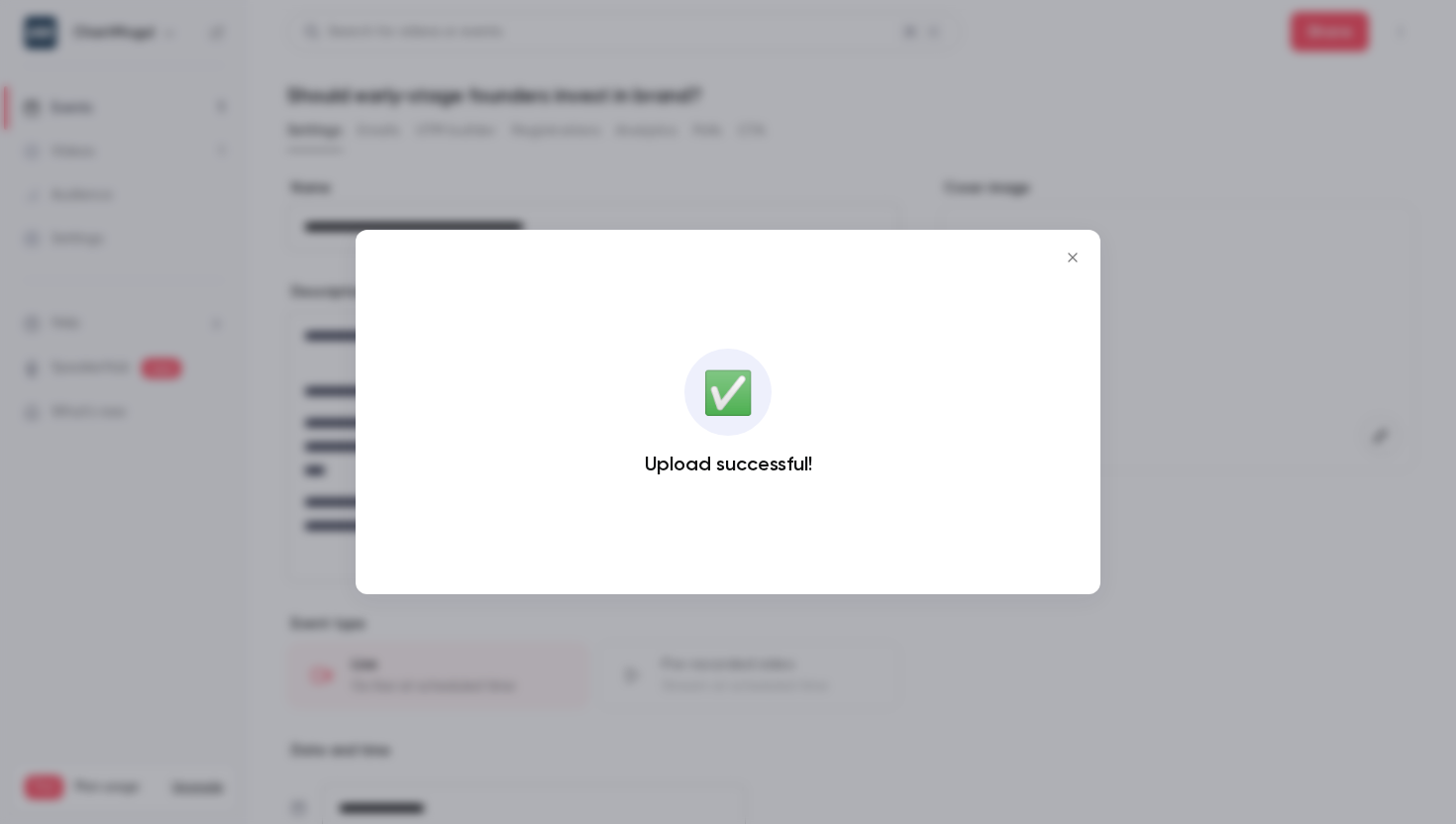 click 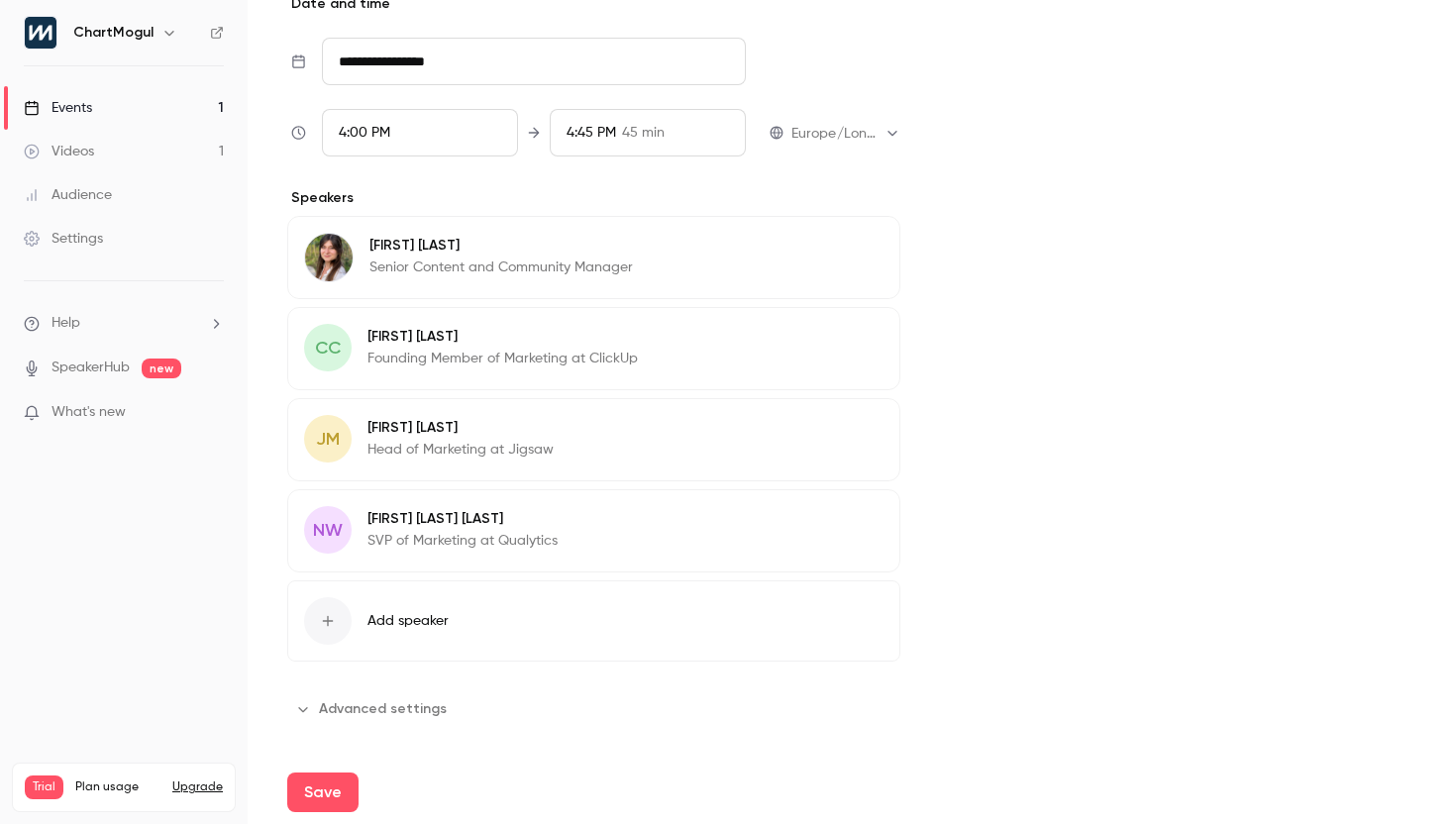 scroll, scrollTop: 751, scrollLeft: 0, axis: vertical 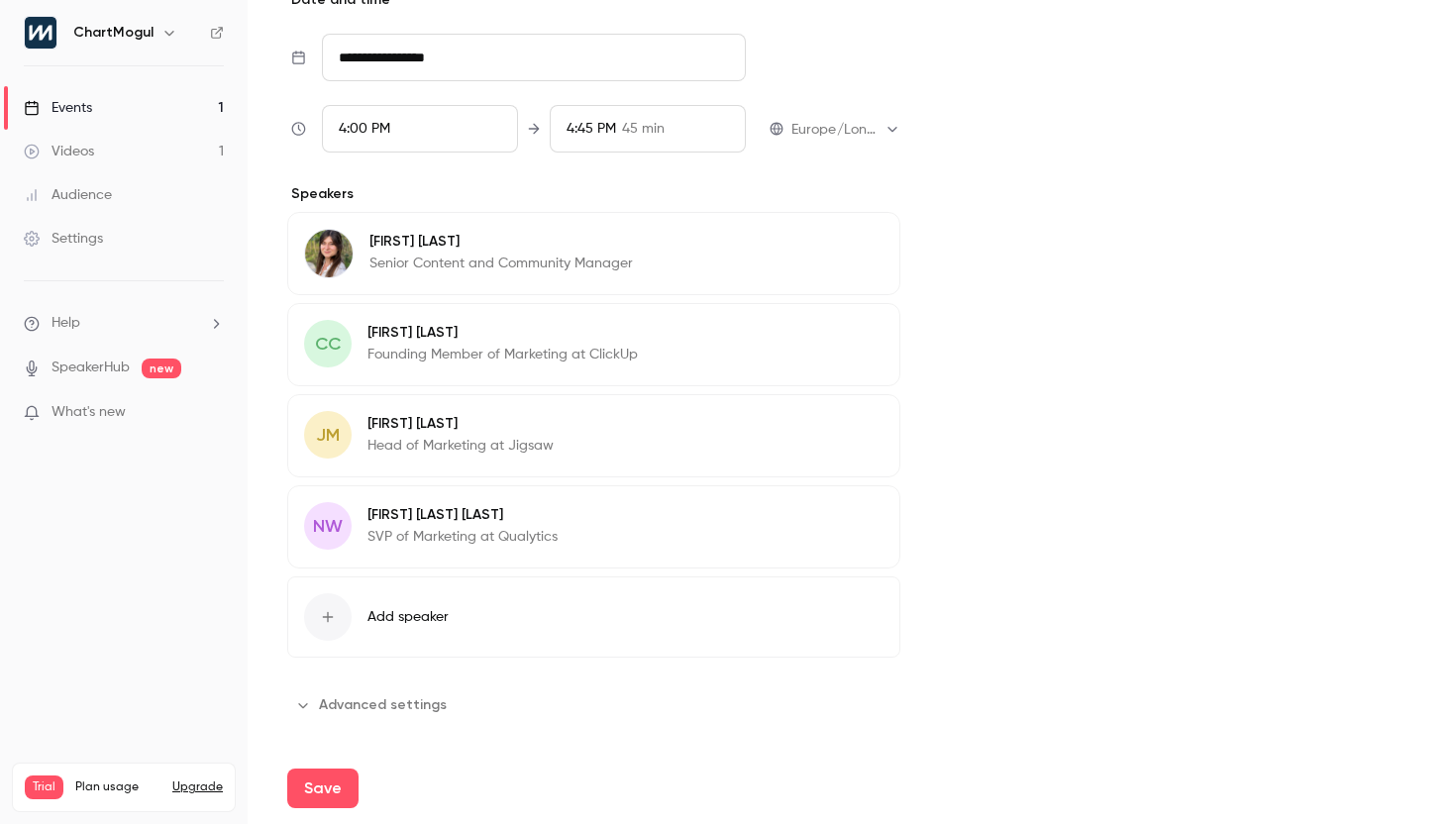 click on "Edit" at bounding box center (847, 336) 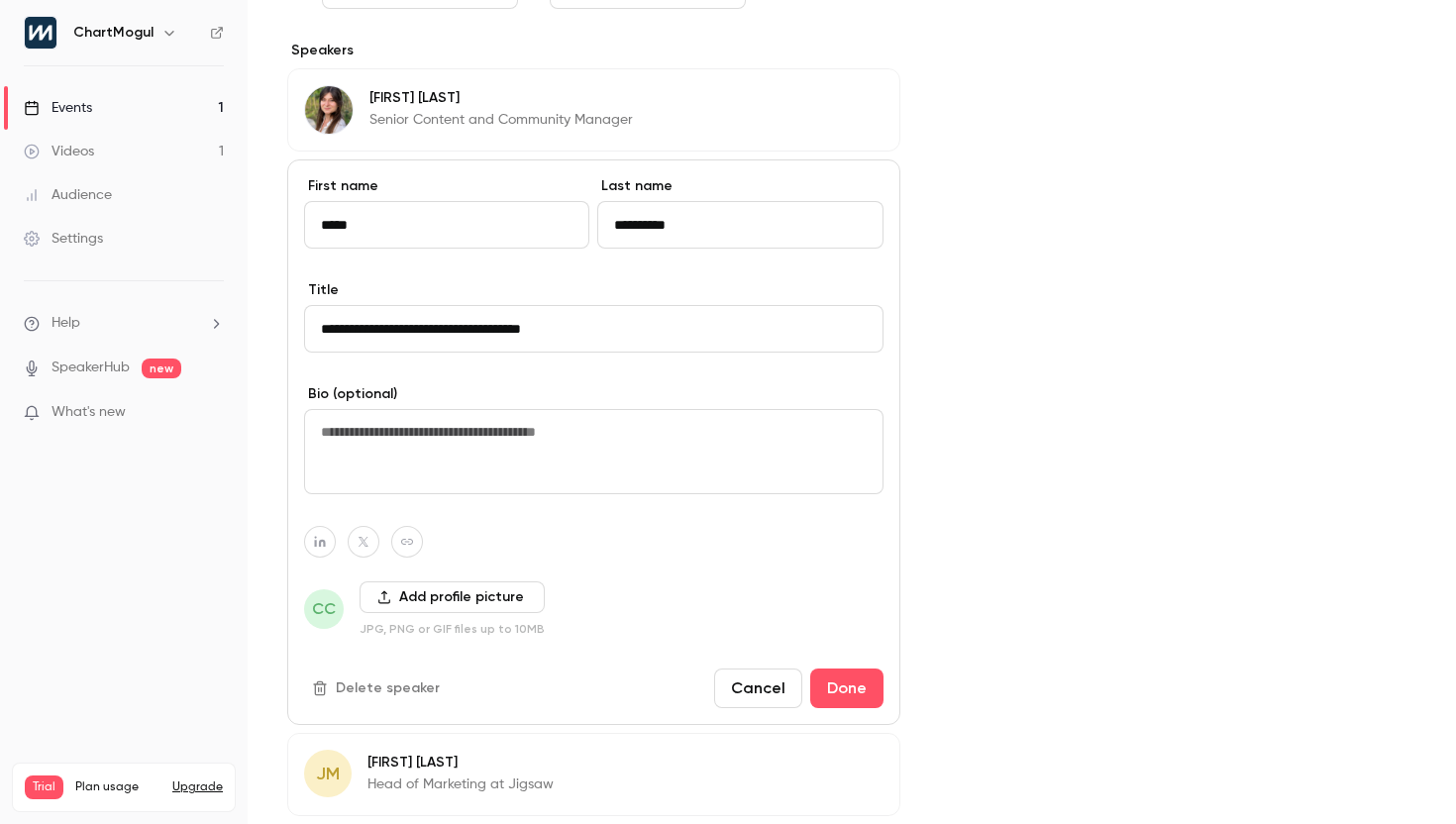 scroll, scrollTop: 915, scrollLeft: 0, axis: vertical 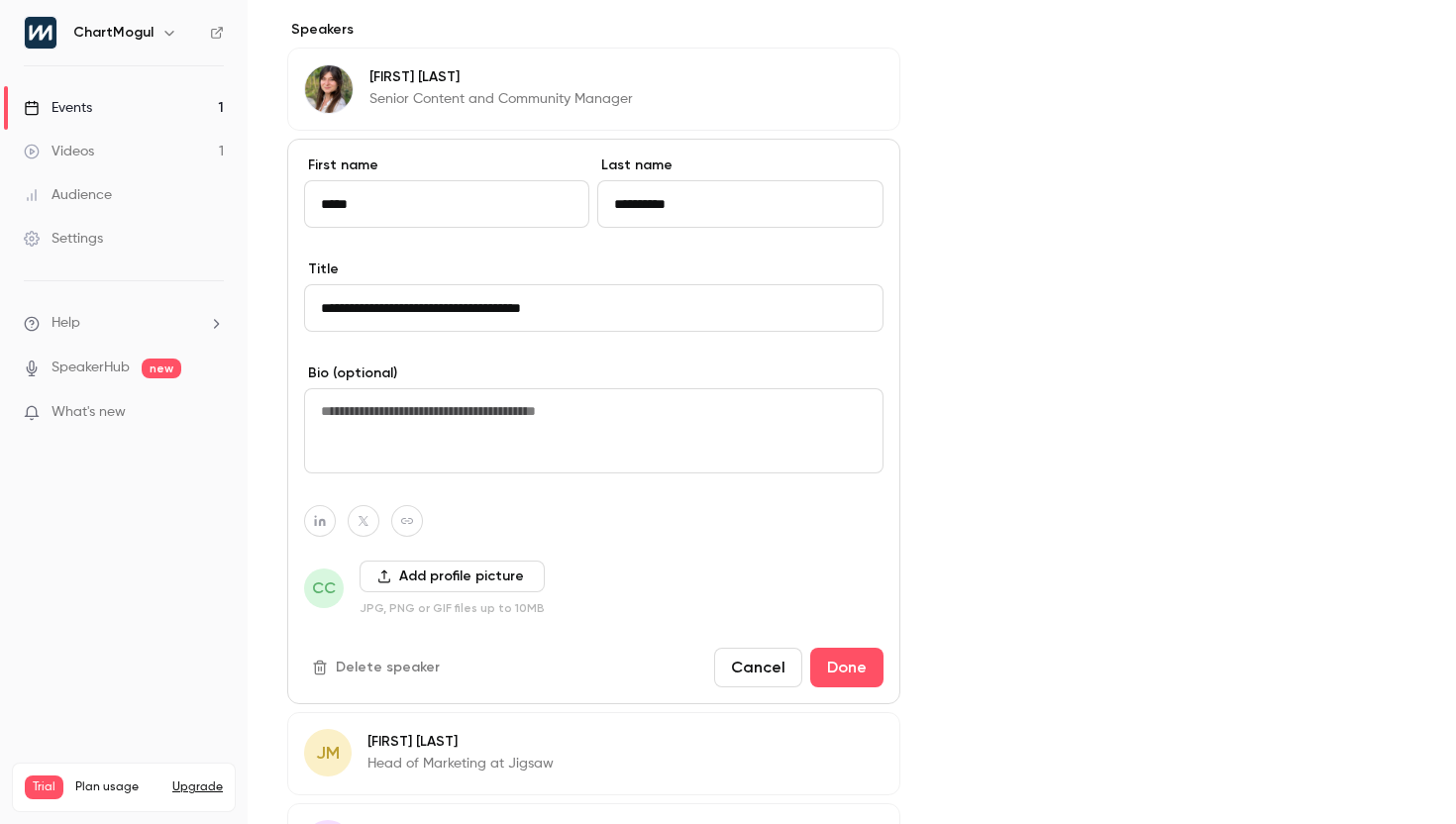 click on "Add profile picture" at bounding box center (452, 576) 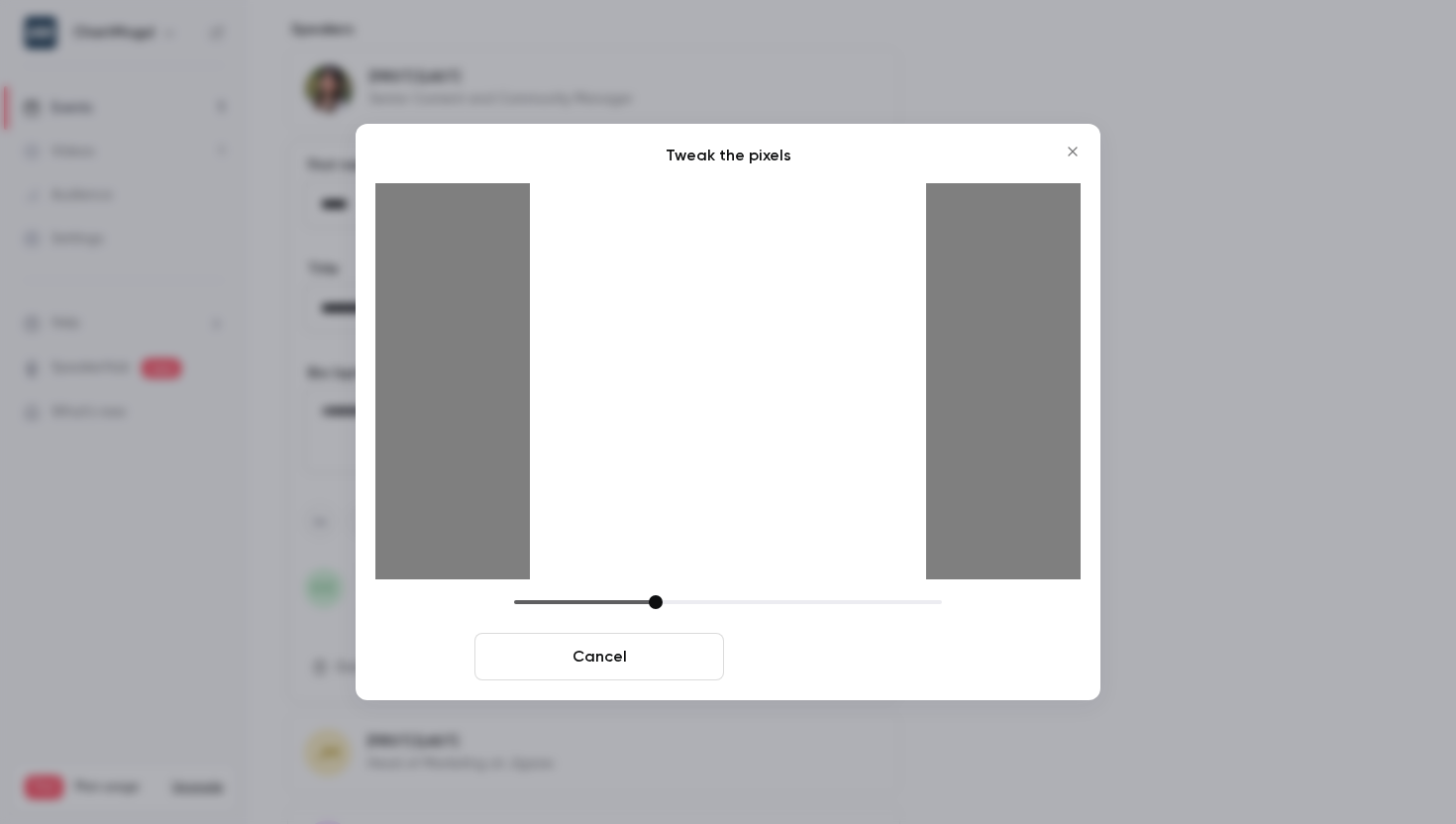 click on "Crop and save" at bounding box center [857, 657] 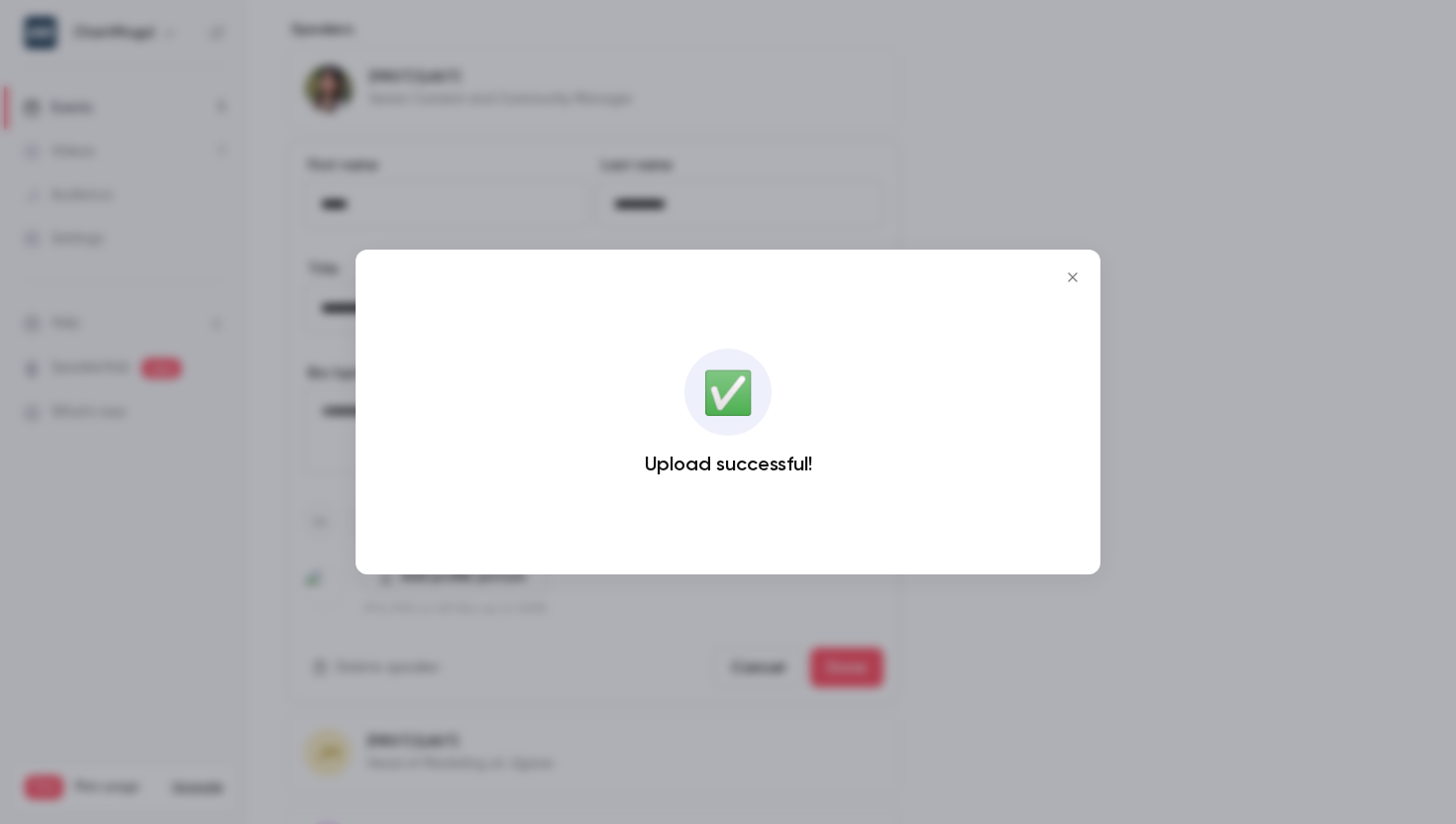 click 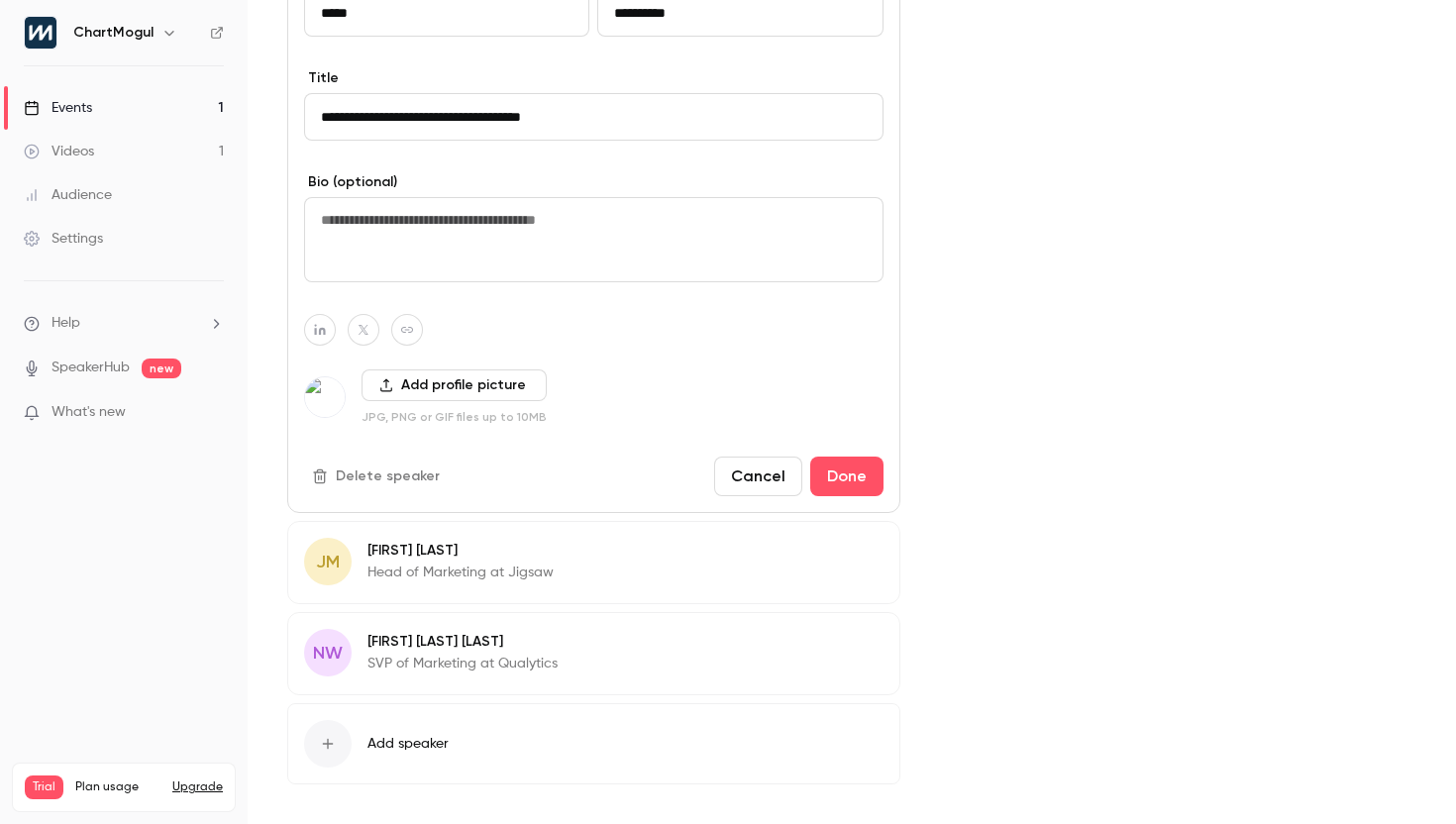 scroll, scrollTop: 1164, scrollLeft: 0, axis: vertical 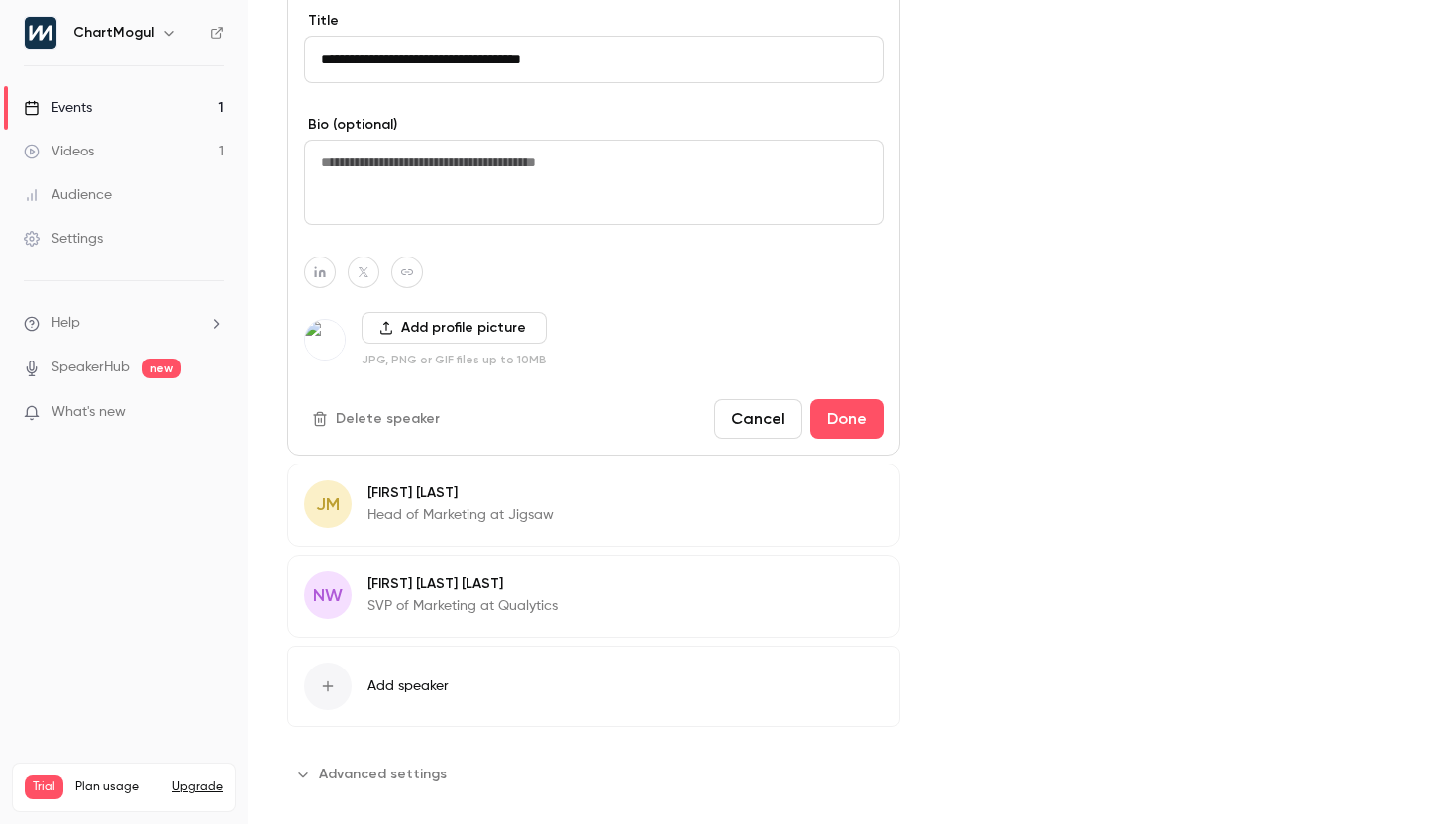 click 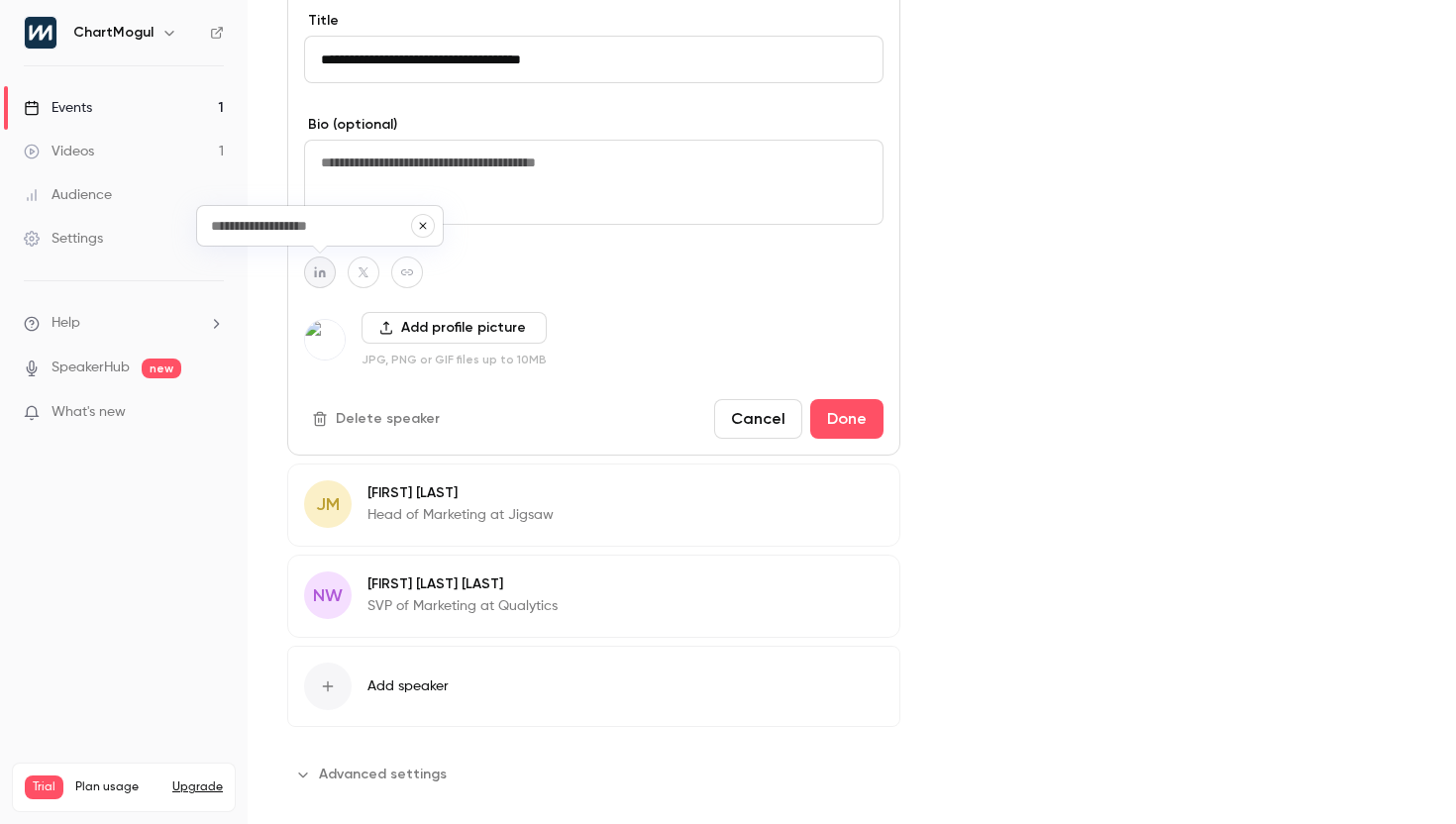 click at bounding box center [310, 226] 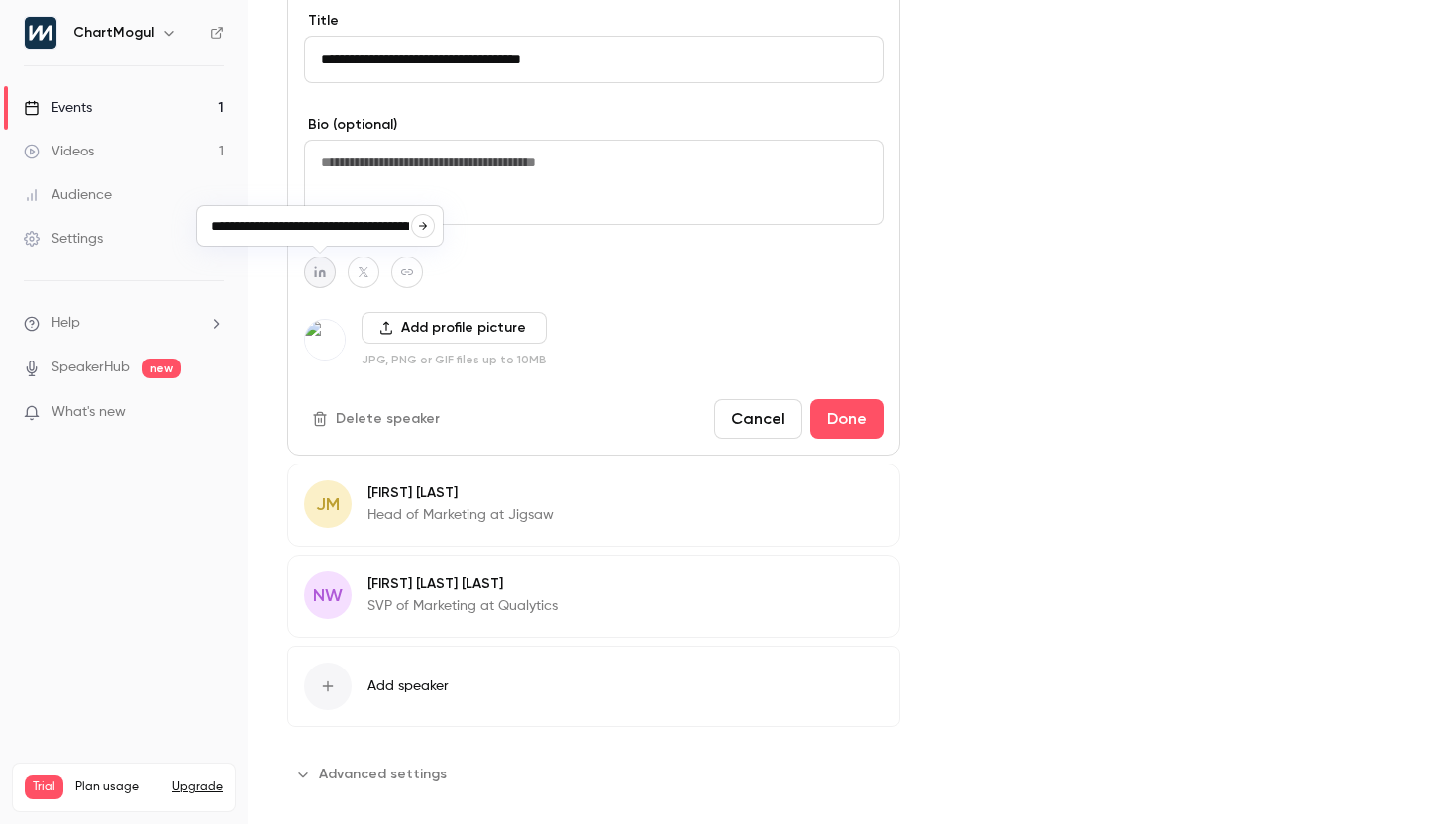 scroll, scrollTop: 0, scrollLeft: 48, axis: horizontal 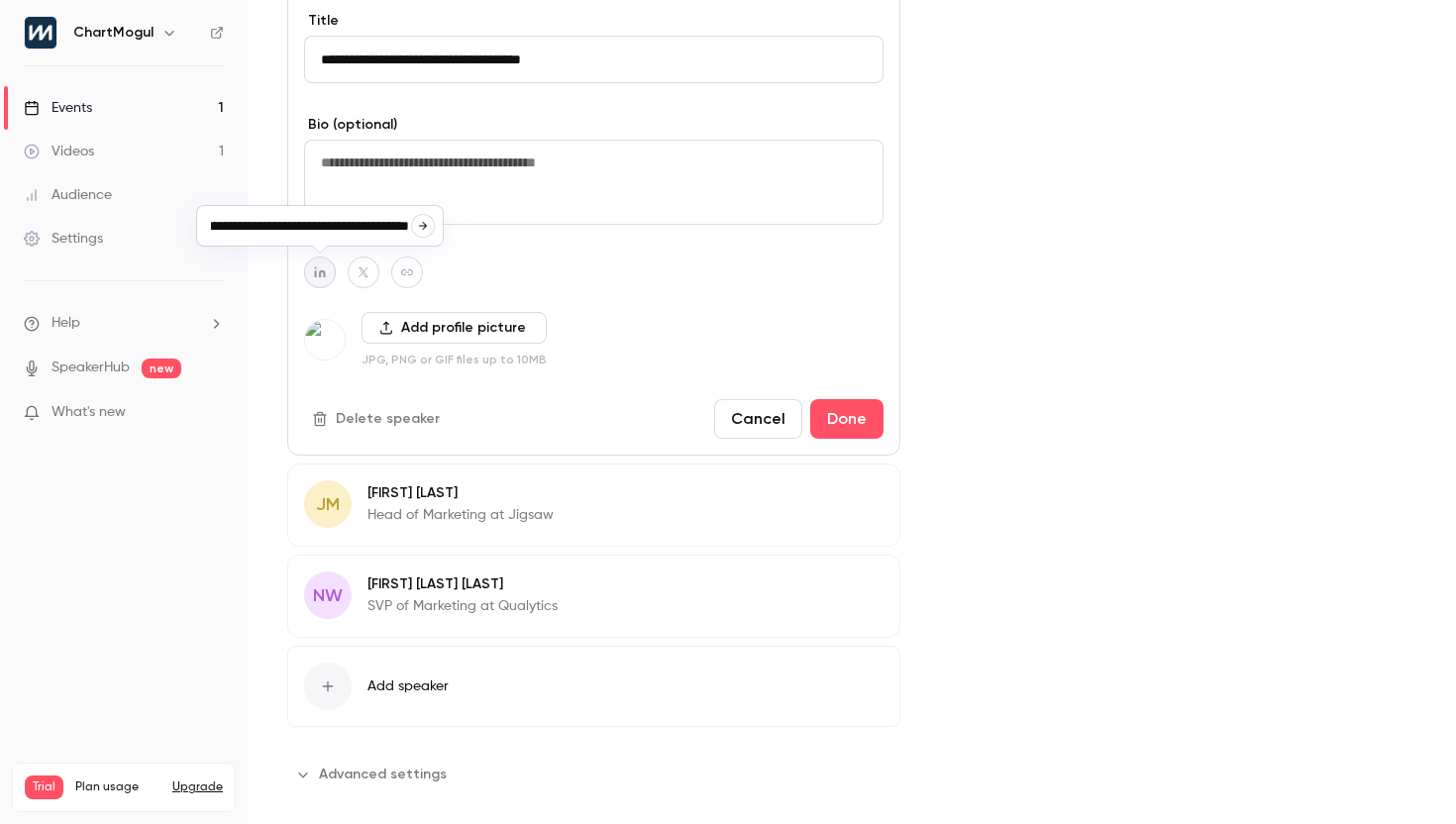 type on "**********" 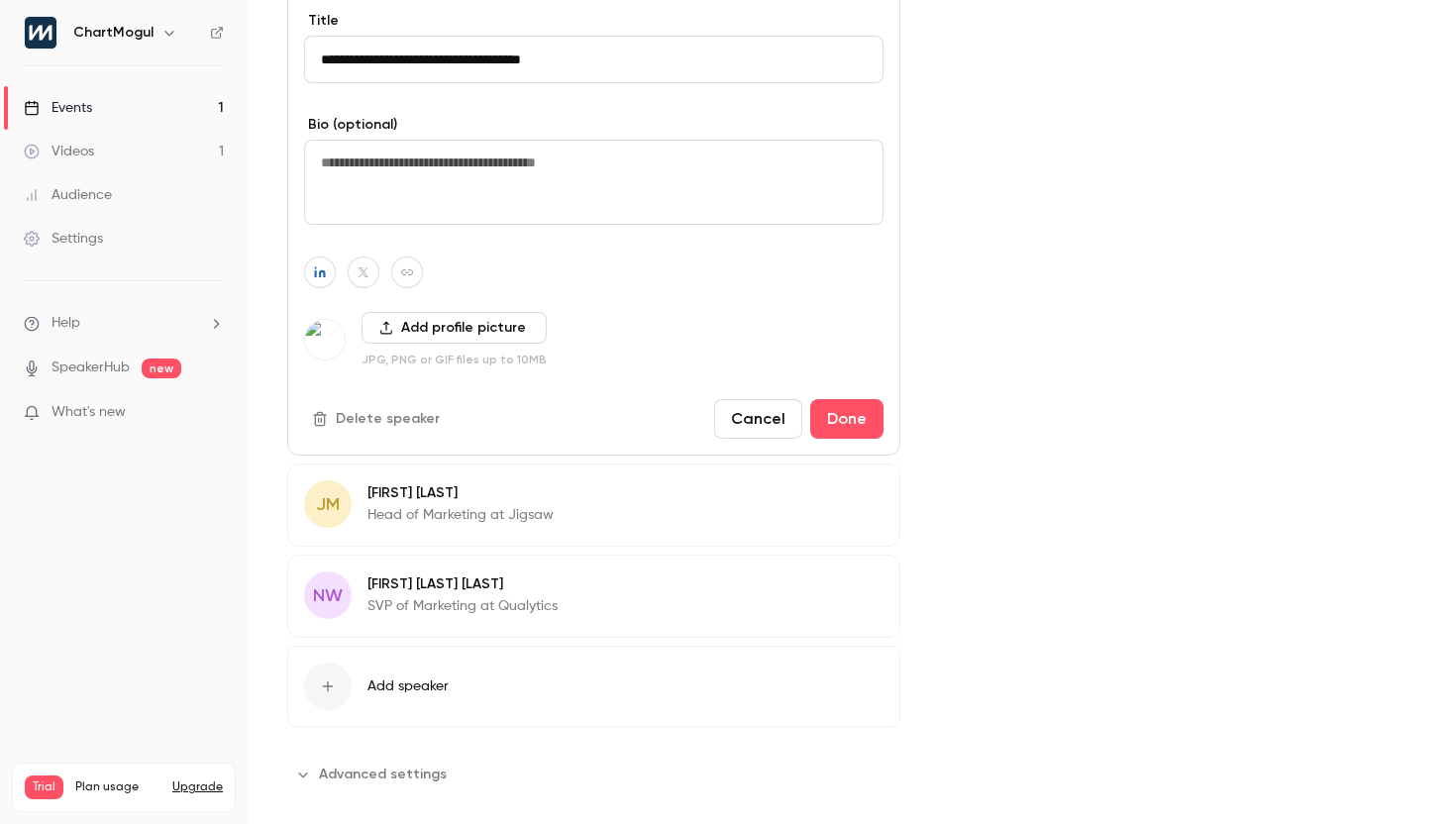 scroll, scrollTop: 0, scrollLeft: 0, axis: both 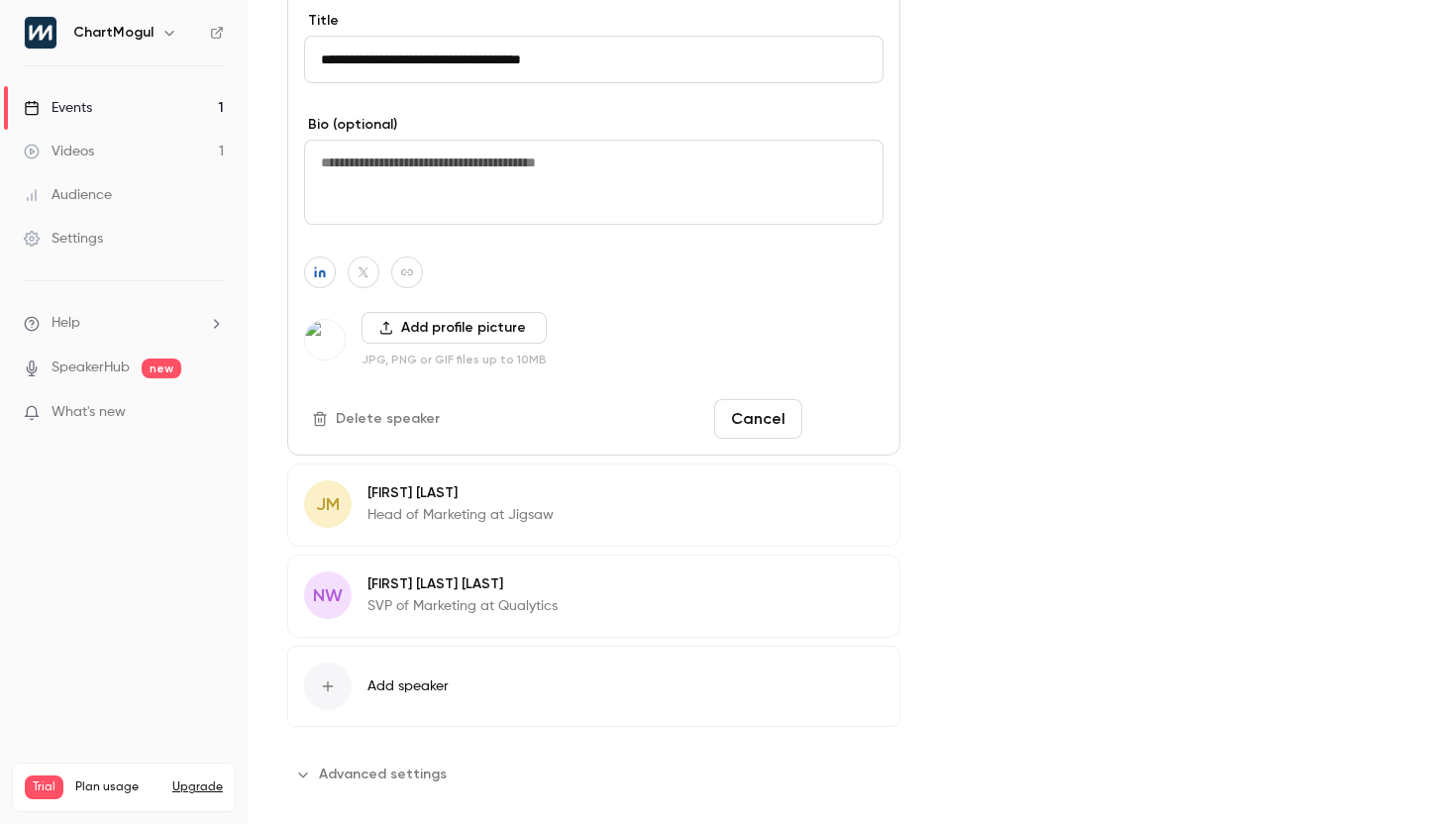 click on "Done" at bounding box center [847, 419] 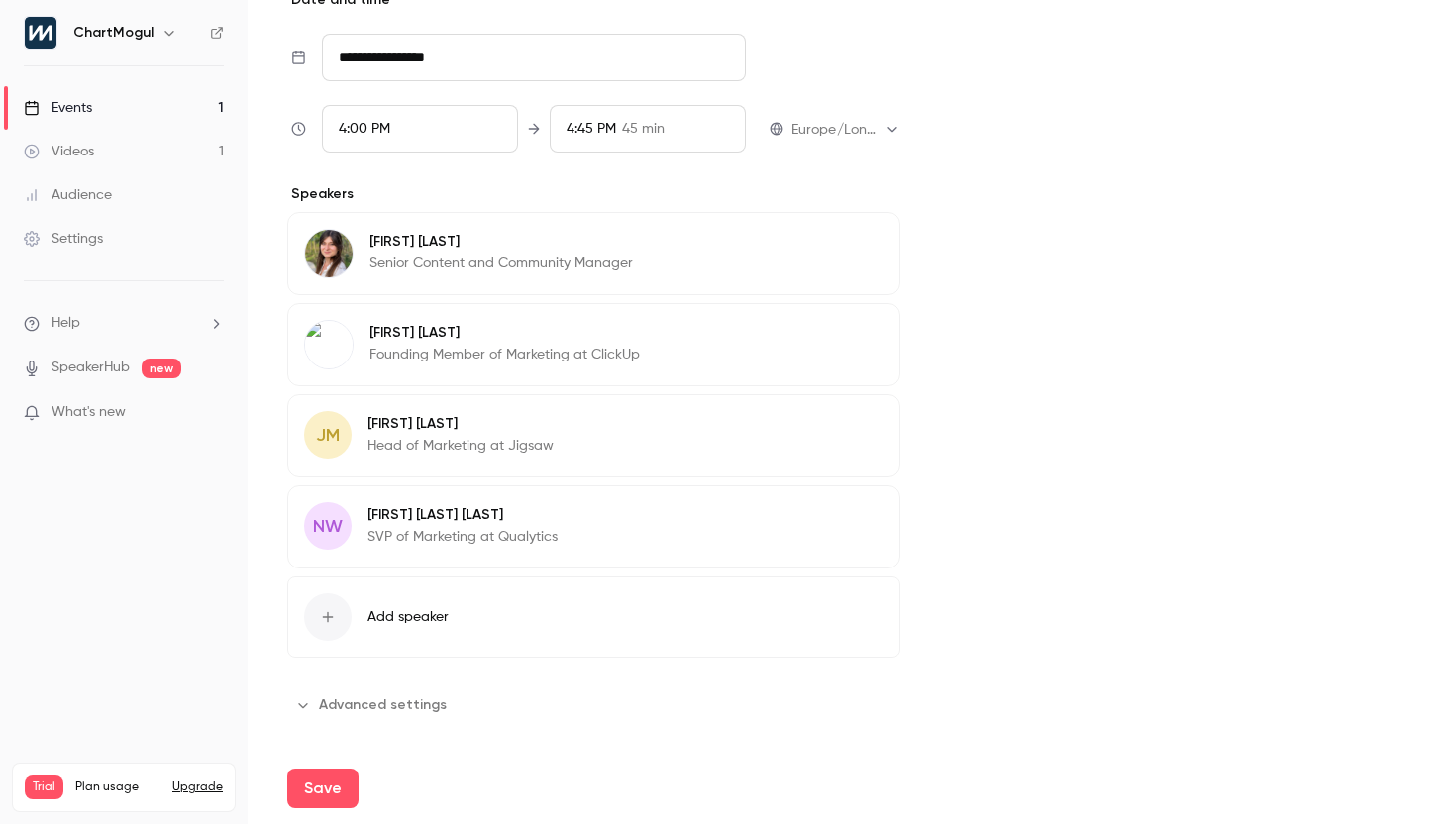 scroll, scrollTop: 751, scrollLeft: 0, axis: vertical 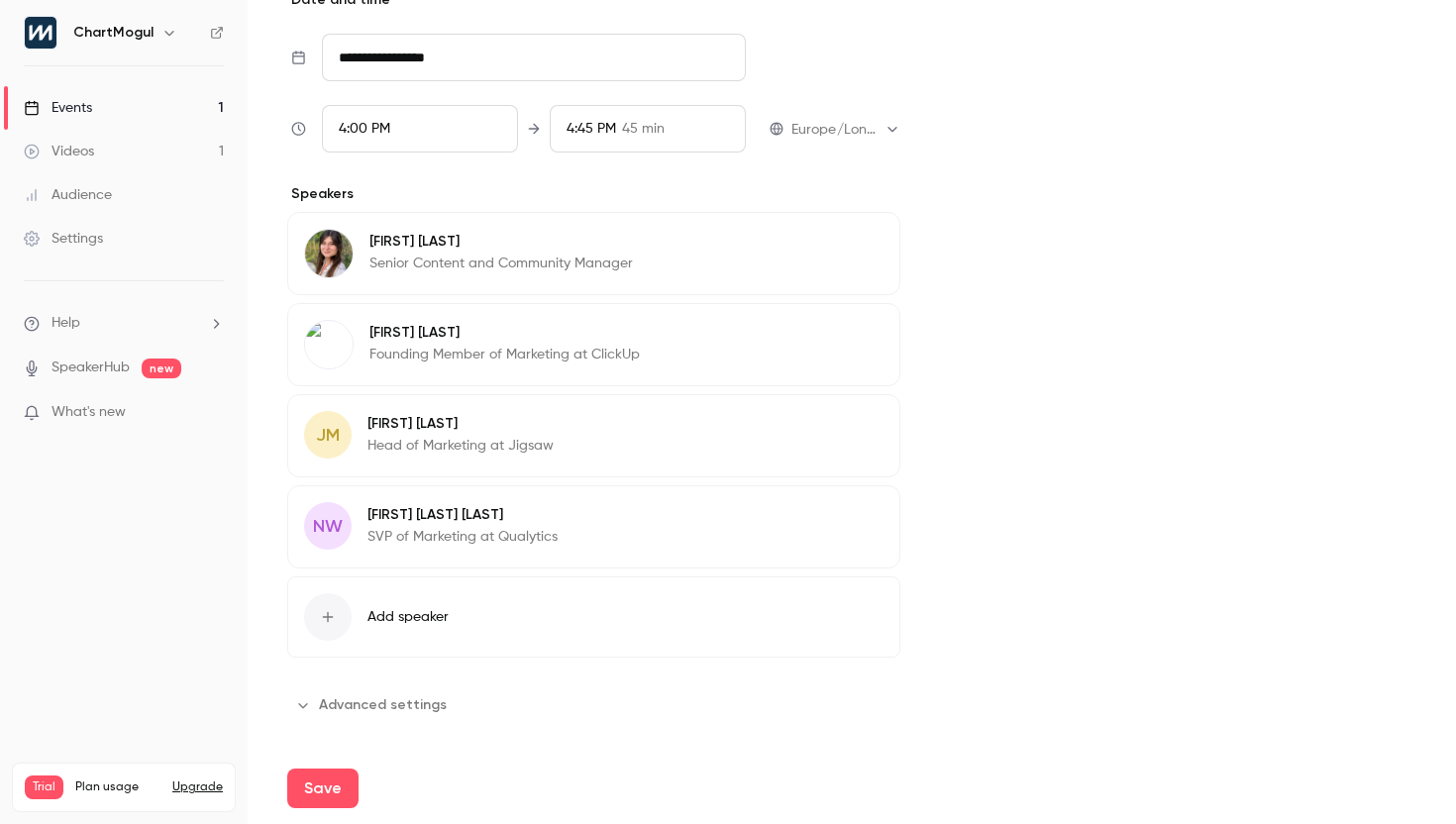 click on "Edit" at bounding box center (847, 427) 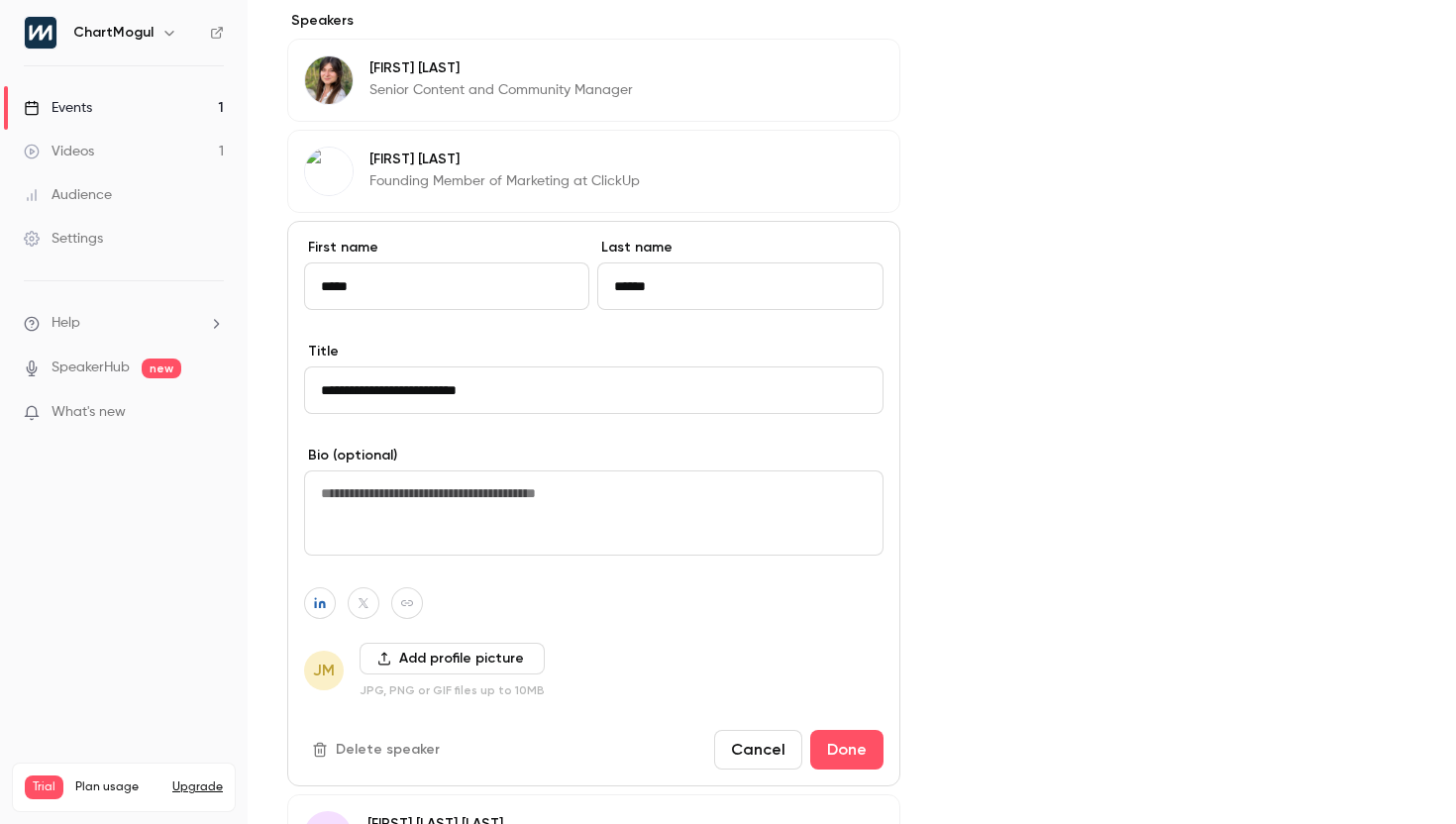 scroll, scrollTop: 984, scrollLeft: 0, axis: vertical 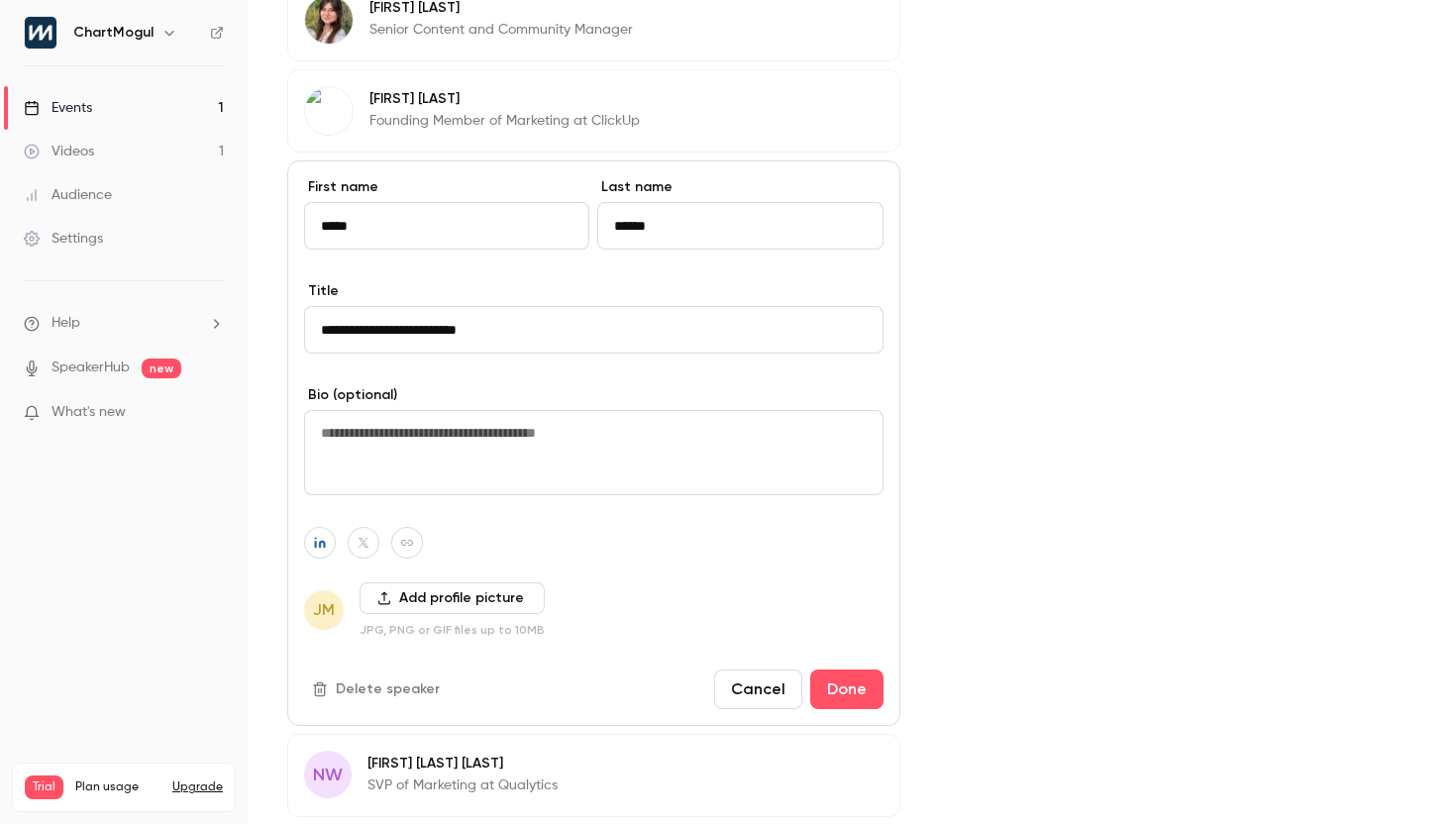 click on "Add profile picture" at bounding box center [452, 598] 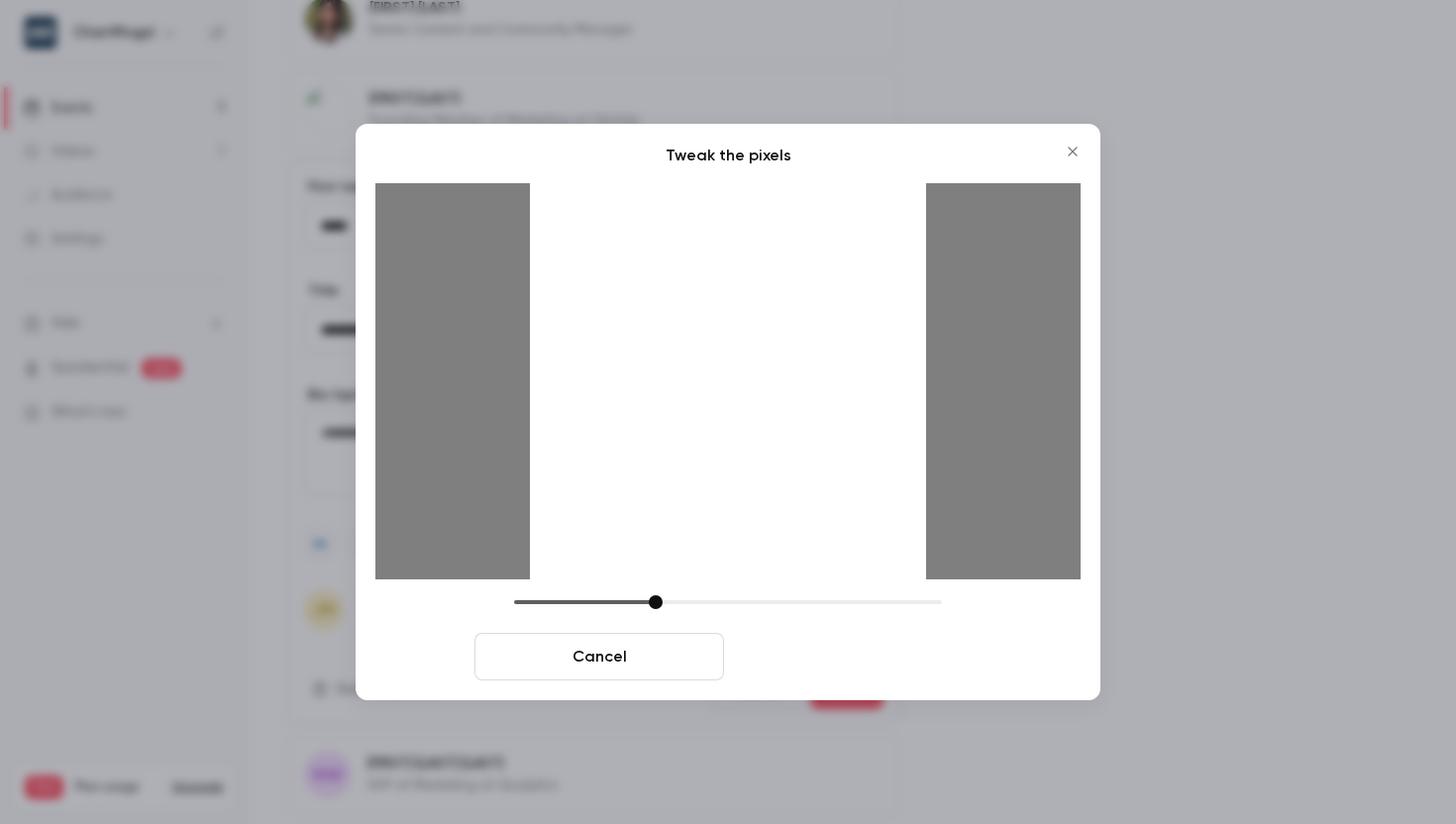 click on "Crop and save" at bounding box center (857, 657) 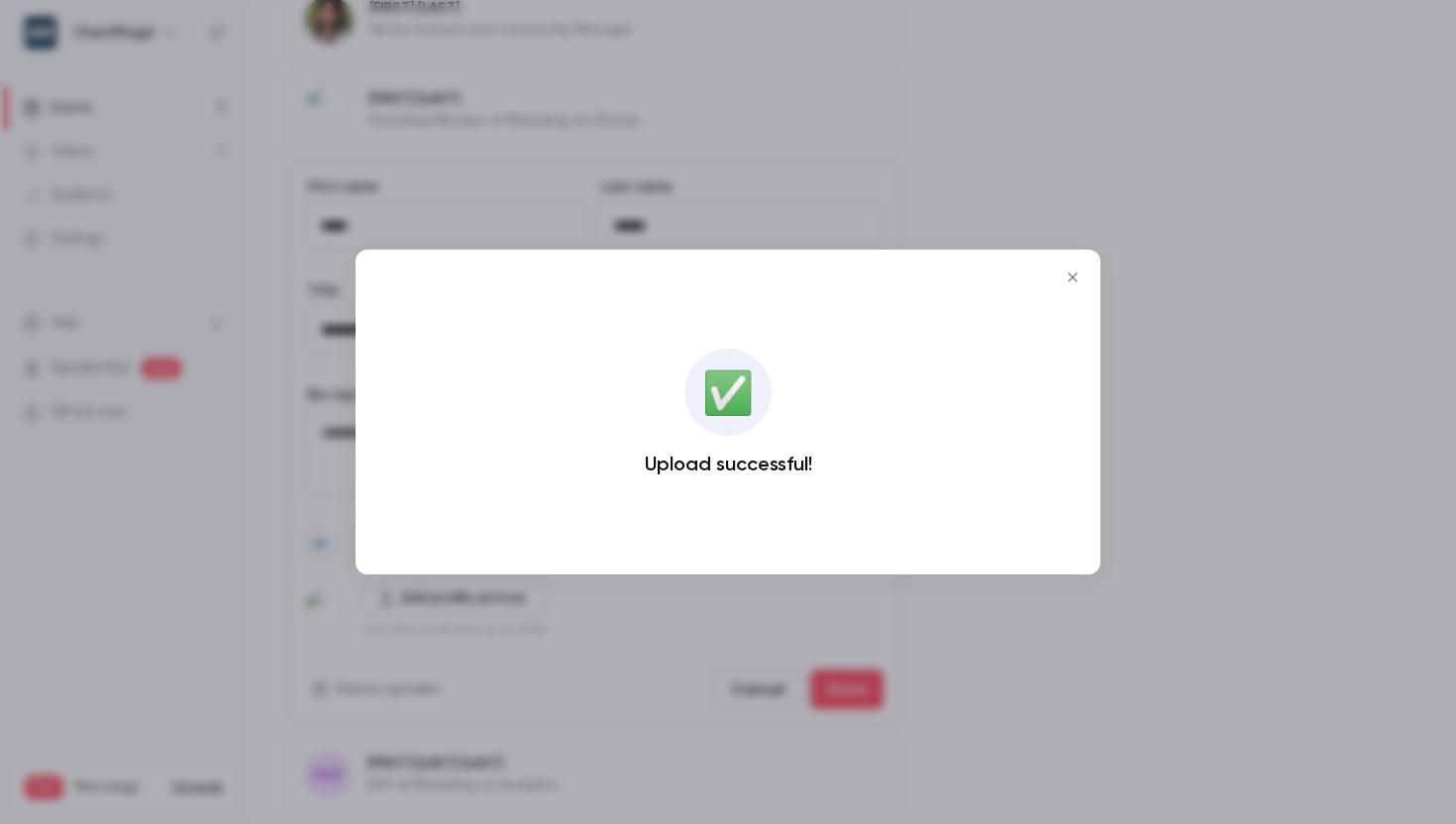 click at bounding box center [1073, 277] 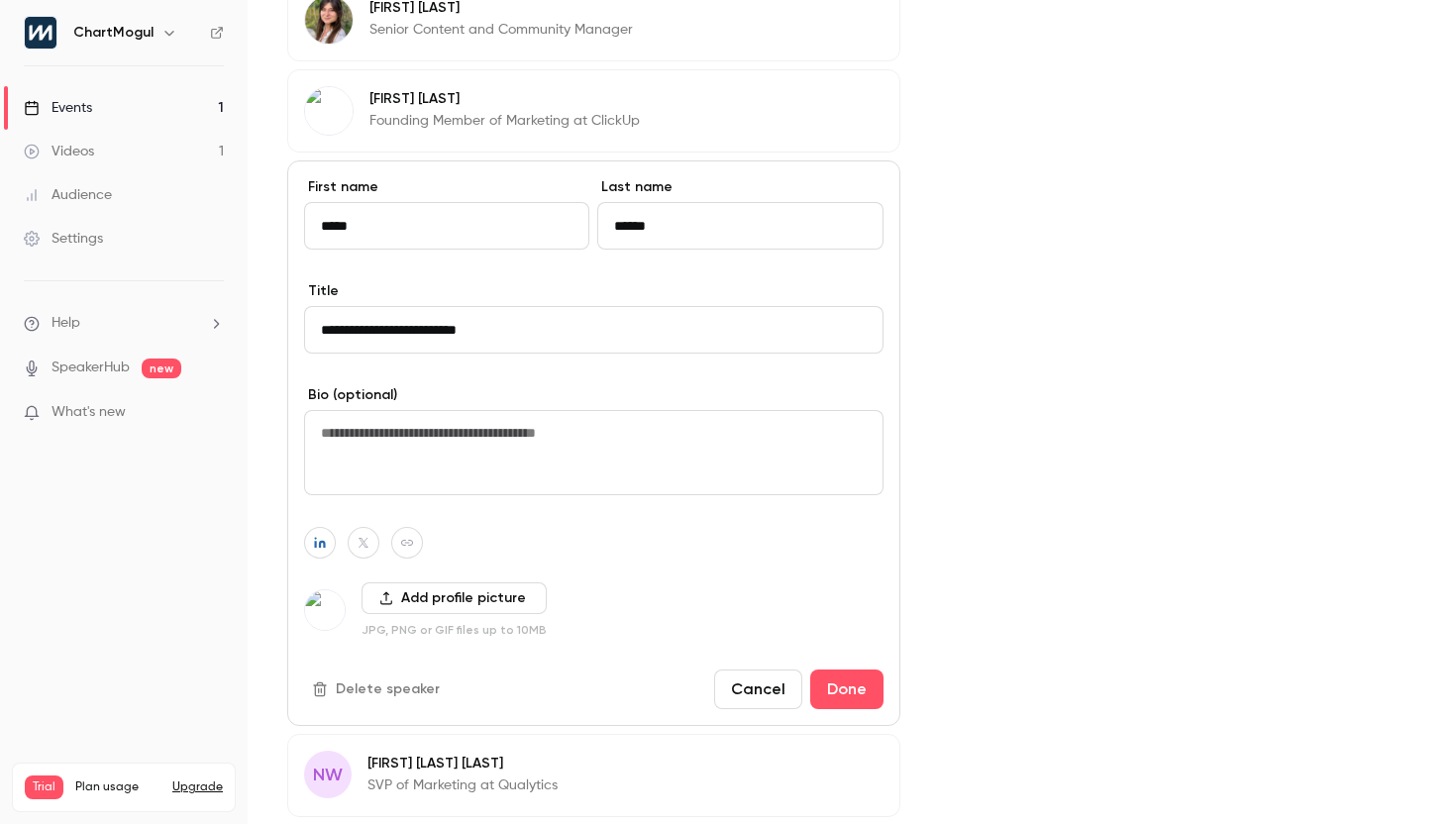 scroll, scrollTop: 1030, scrollLeft: 0, axis: vertical 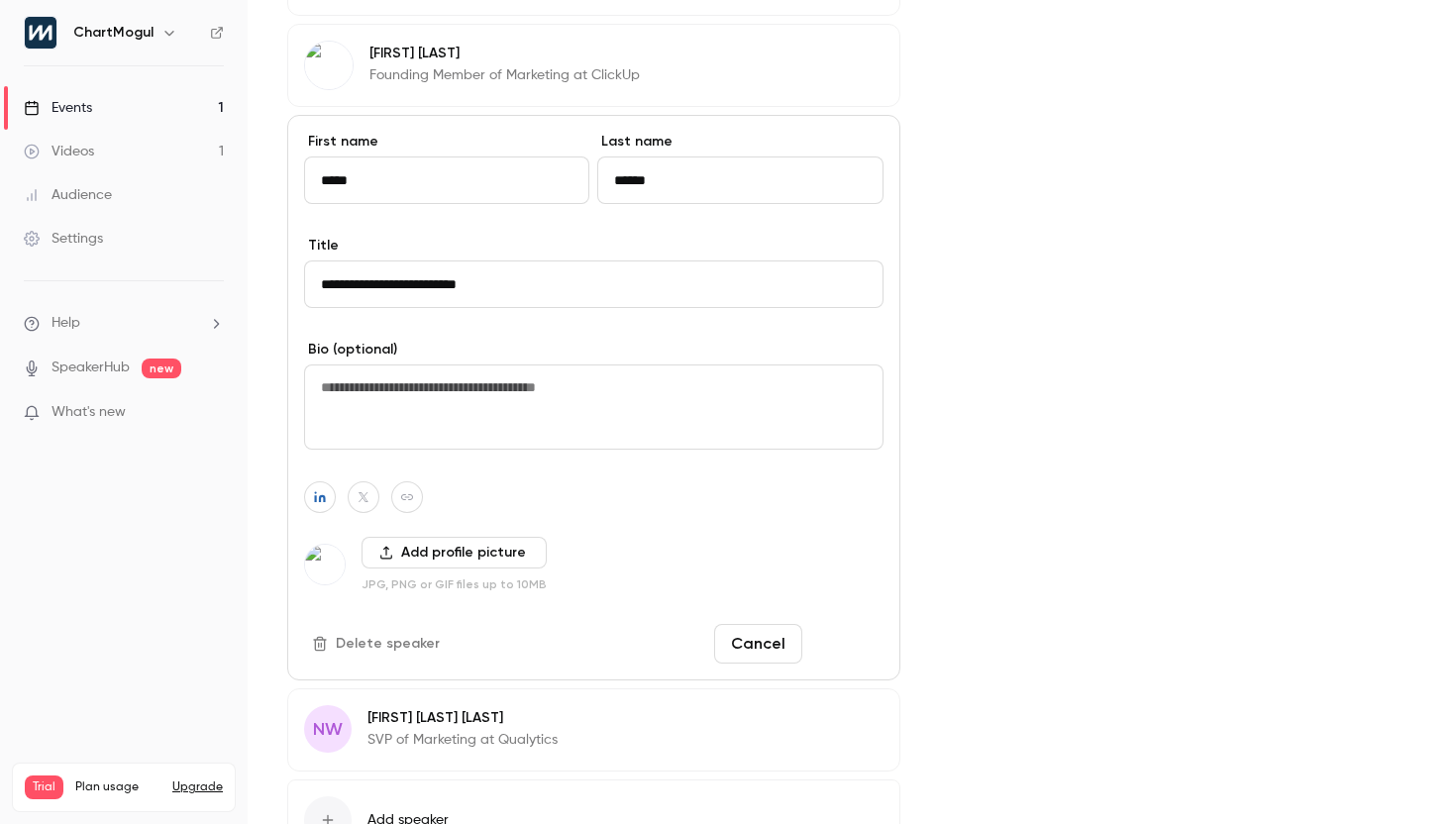 click on "Done" at bounding box center (847, 644) 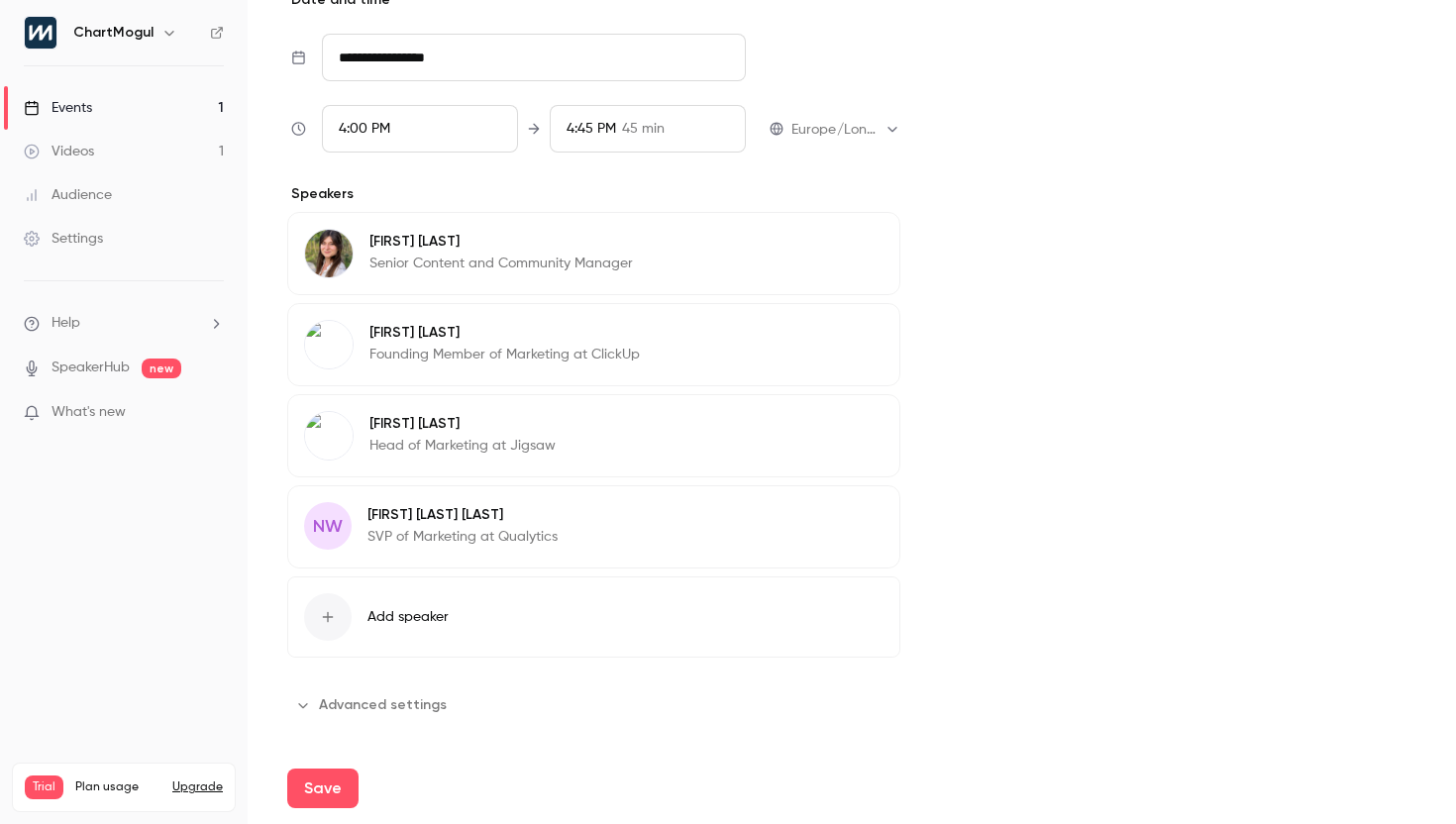 click on "[FIRST]   [LAST] [LAST]" at bounding box center [463, 515] 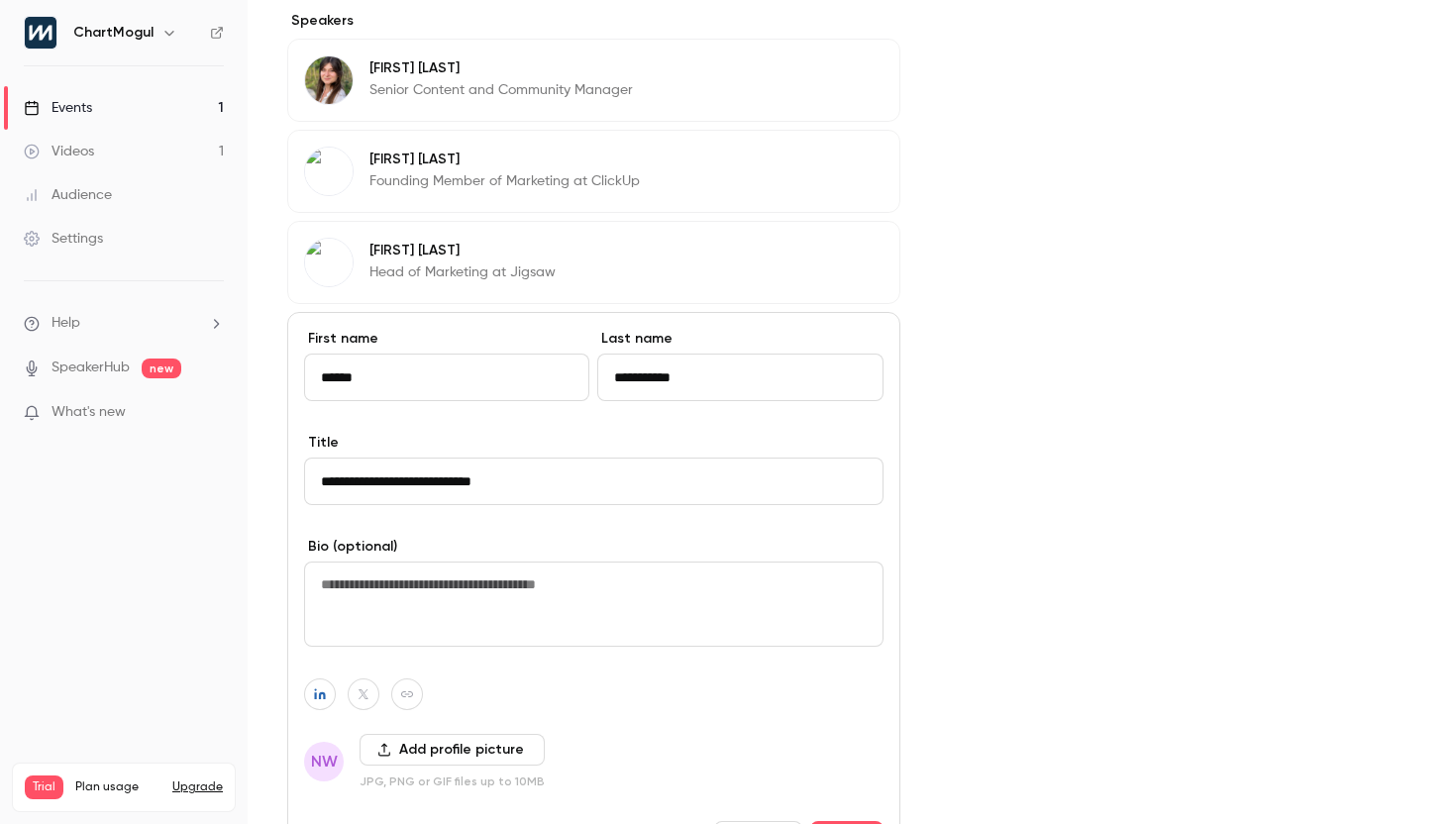 scroll, scrollTop: 989, scrollLeft: 0, axis: vertical 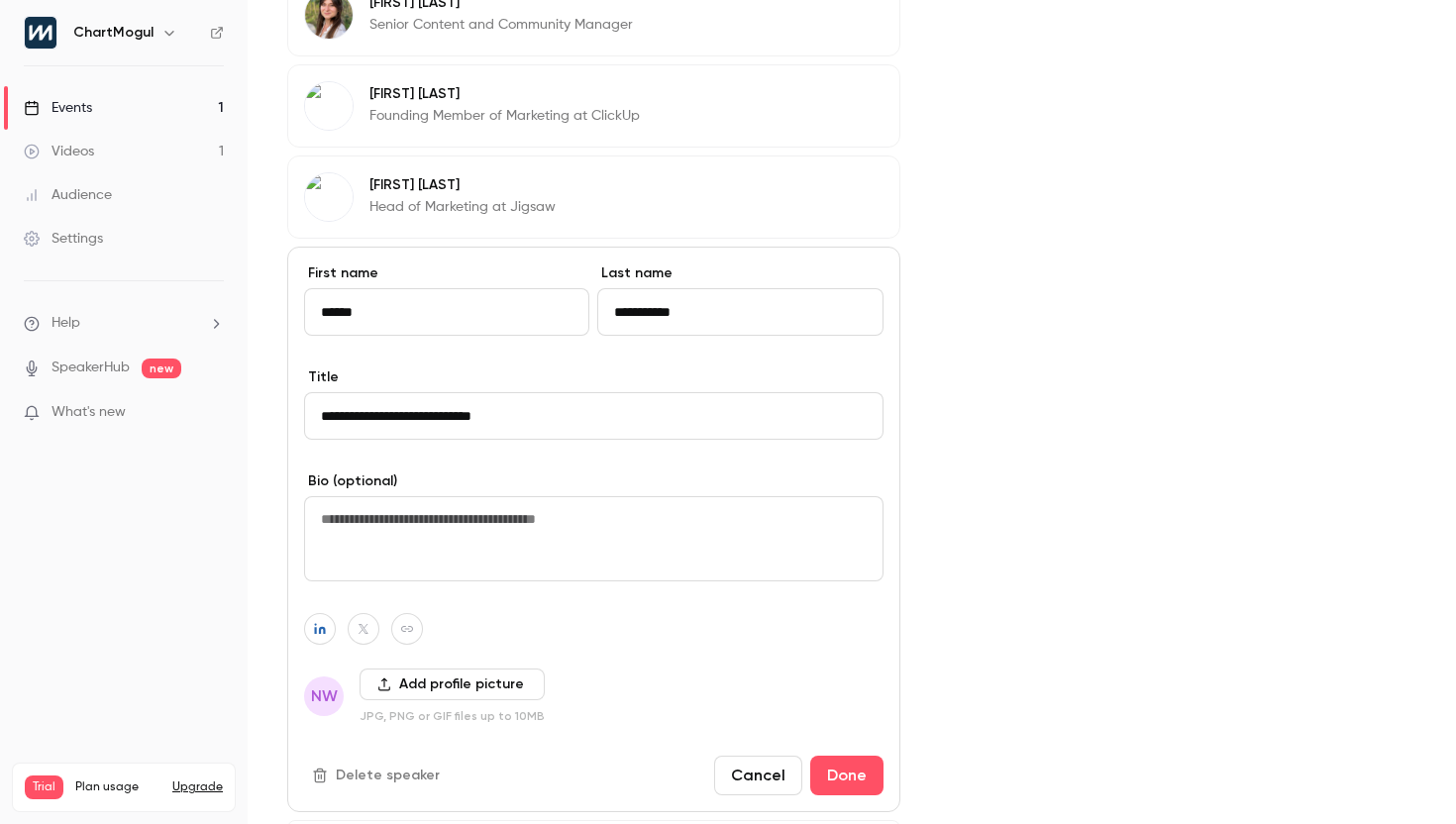 click 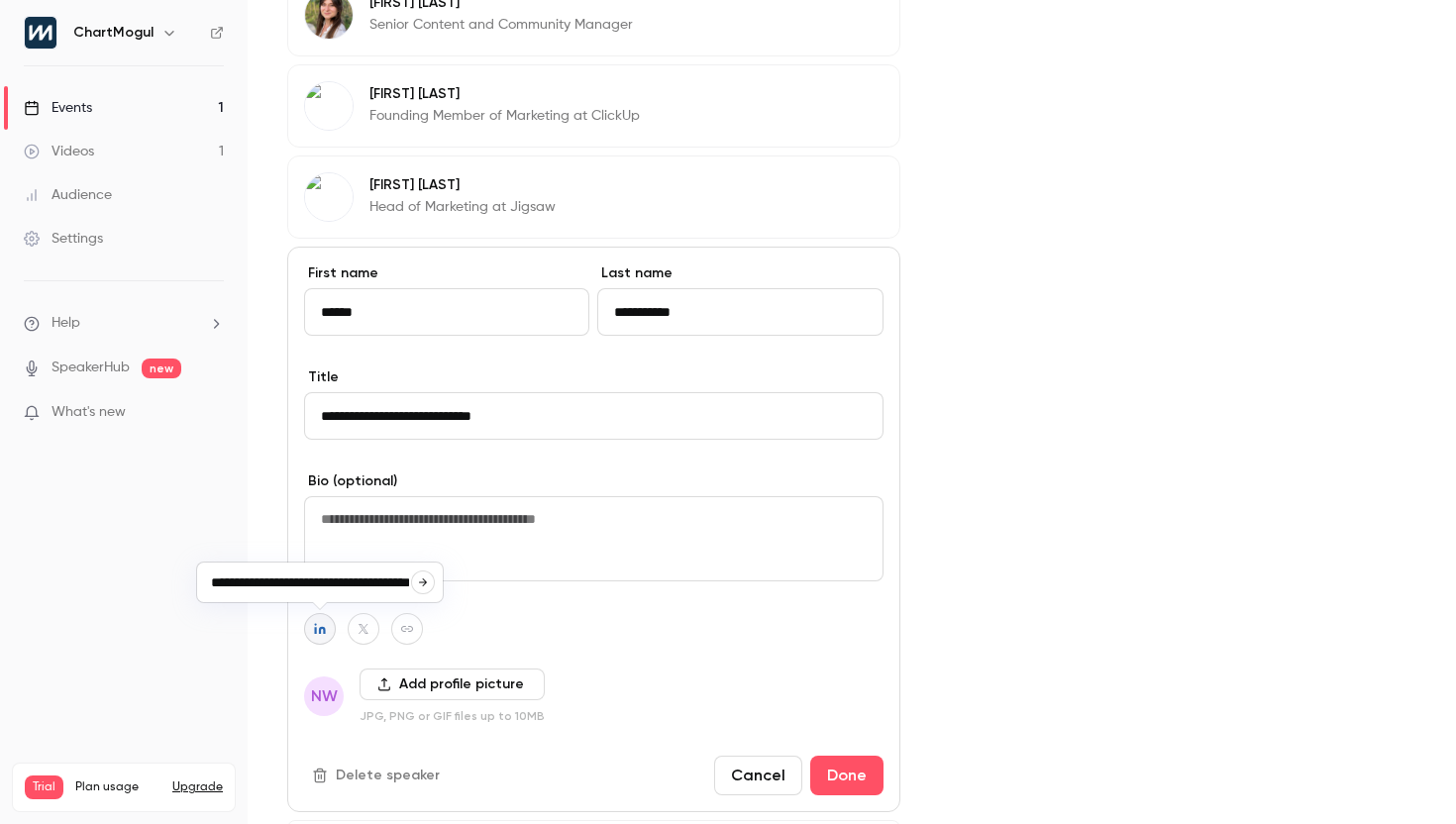 scroll, scrollTop: 0, scrollLeft: 49, axis: horizontal 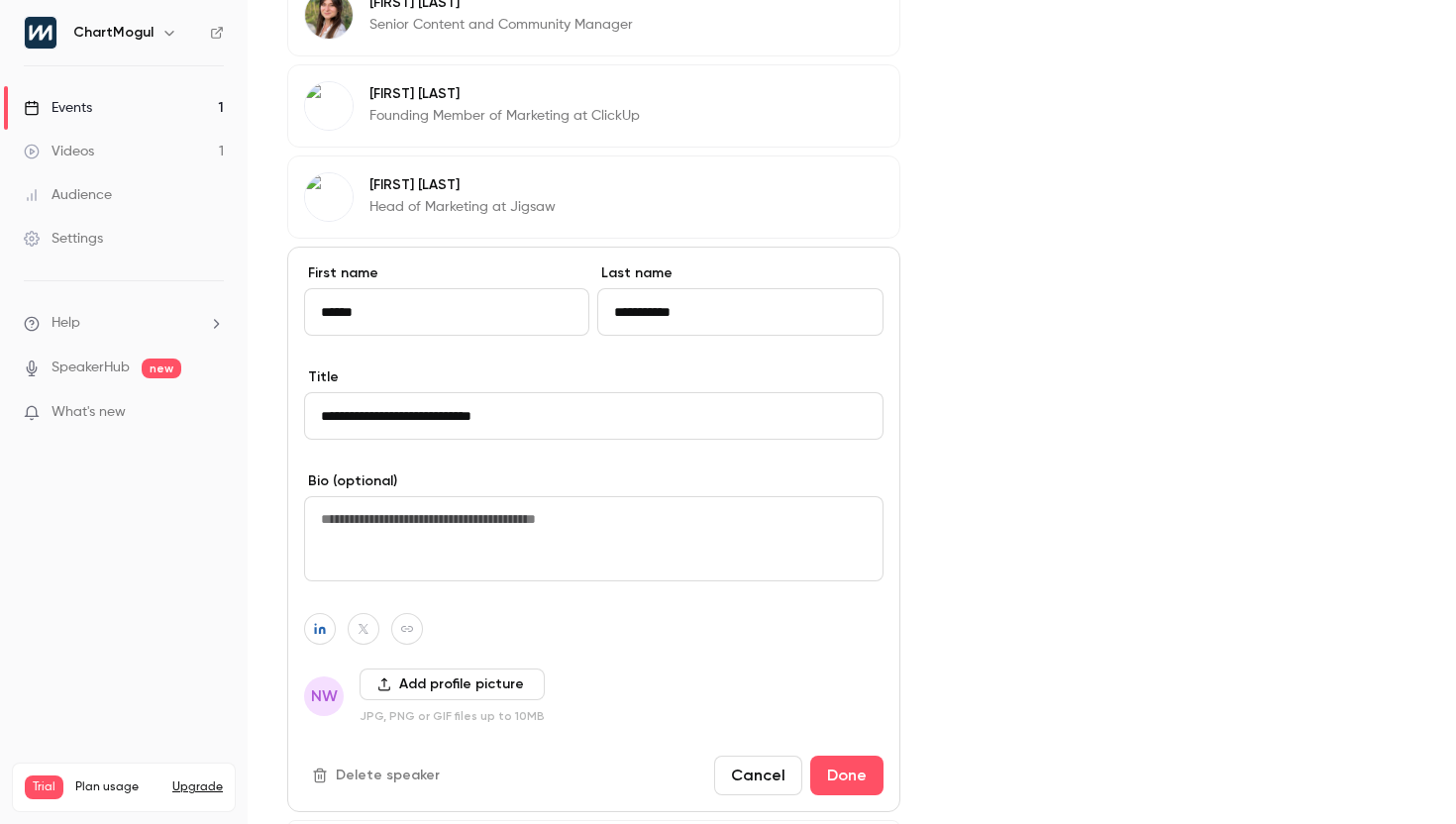 click on "NW" at bounding box center [324, 696] 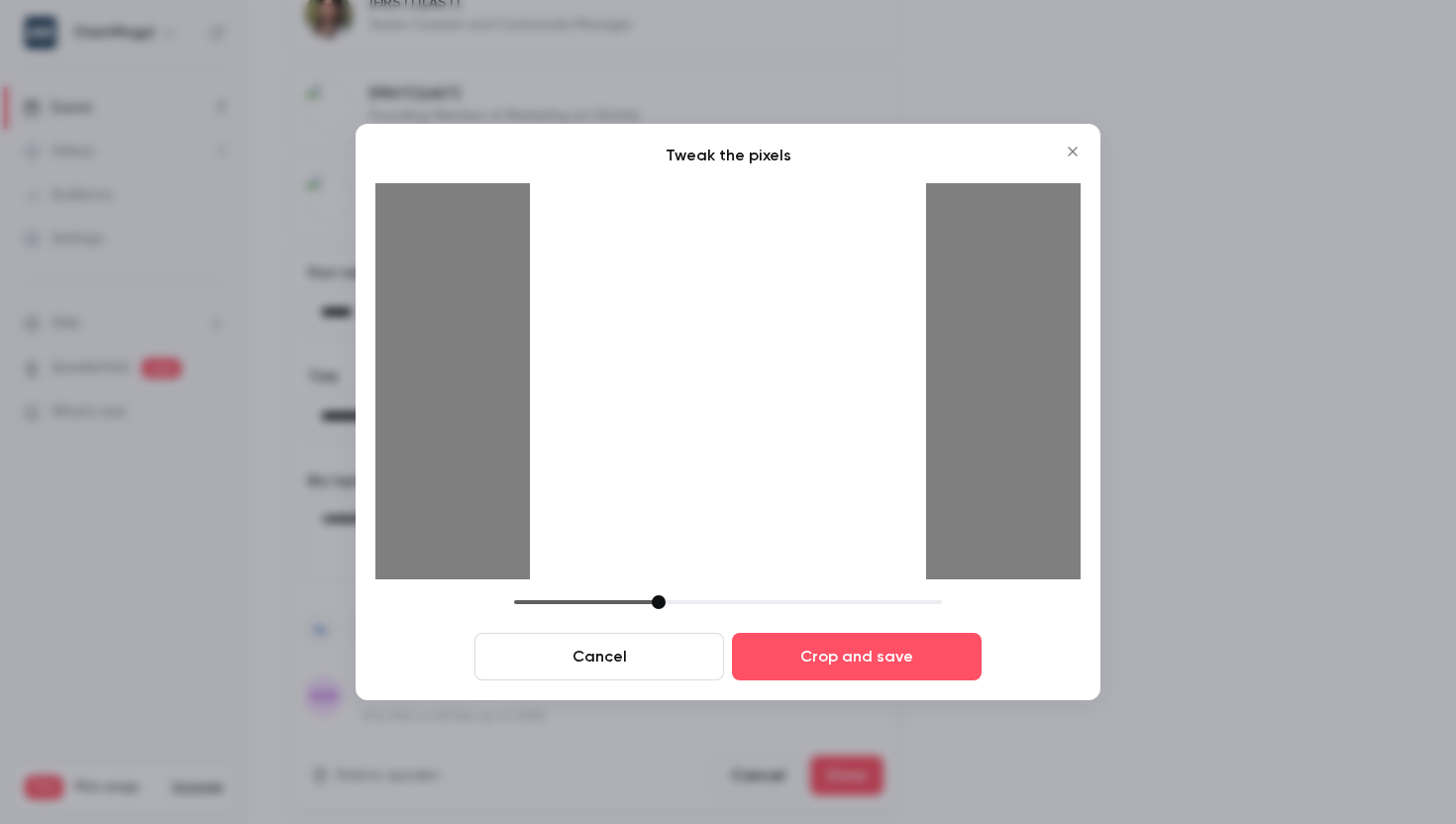 drag, startPoint x: 762, startPoint y: 405, endPoint x: 800, endPoint y: 400, distance: 38.327536 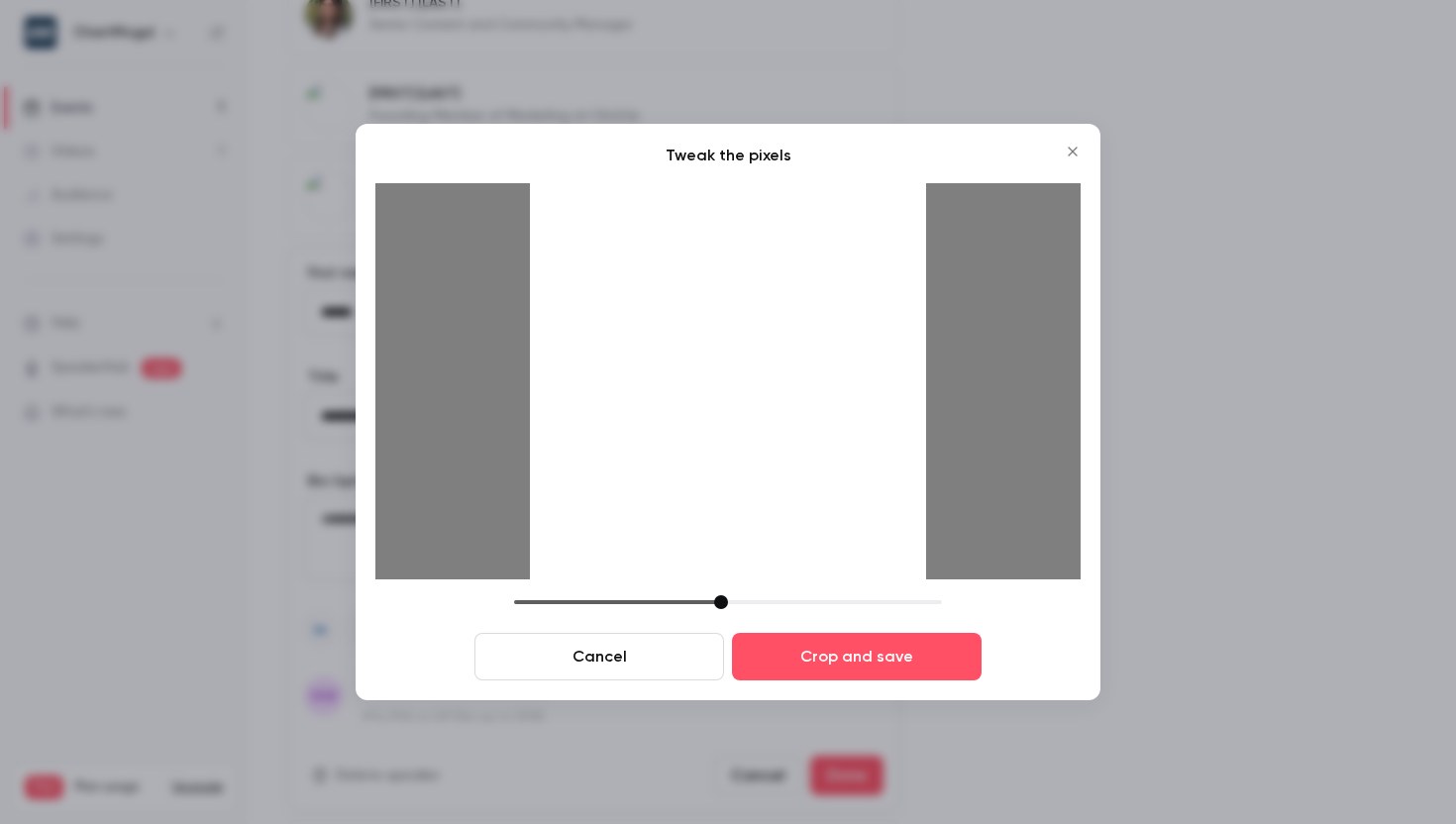 drag, startPoint x: 849, startPoint y: 416, endPoint x: 934, endPoint y: 414, distance: 85.023526 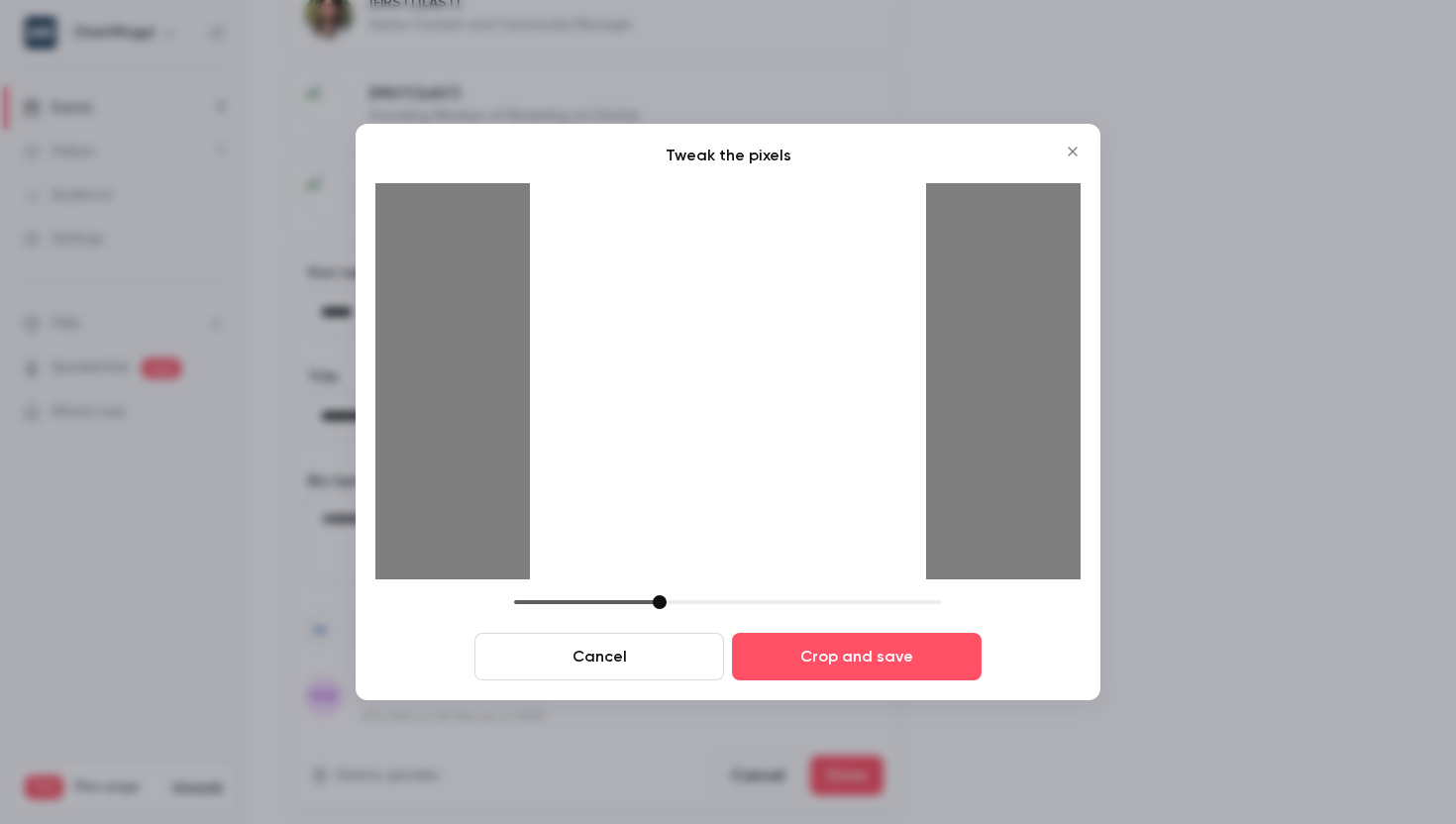 click at bounding box center [728, 381] 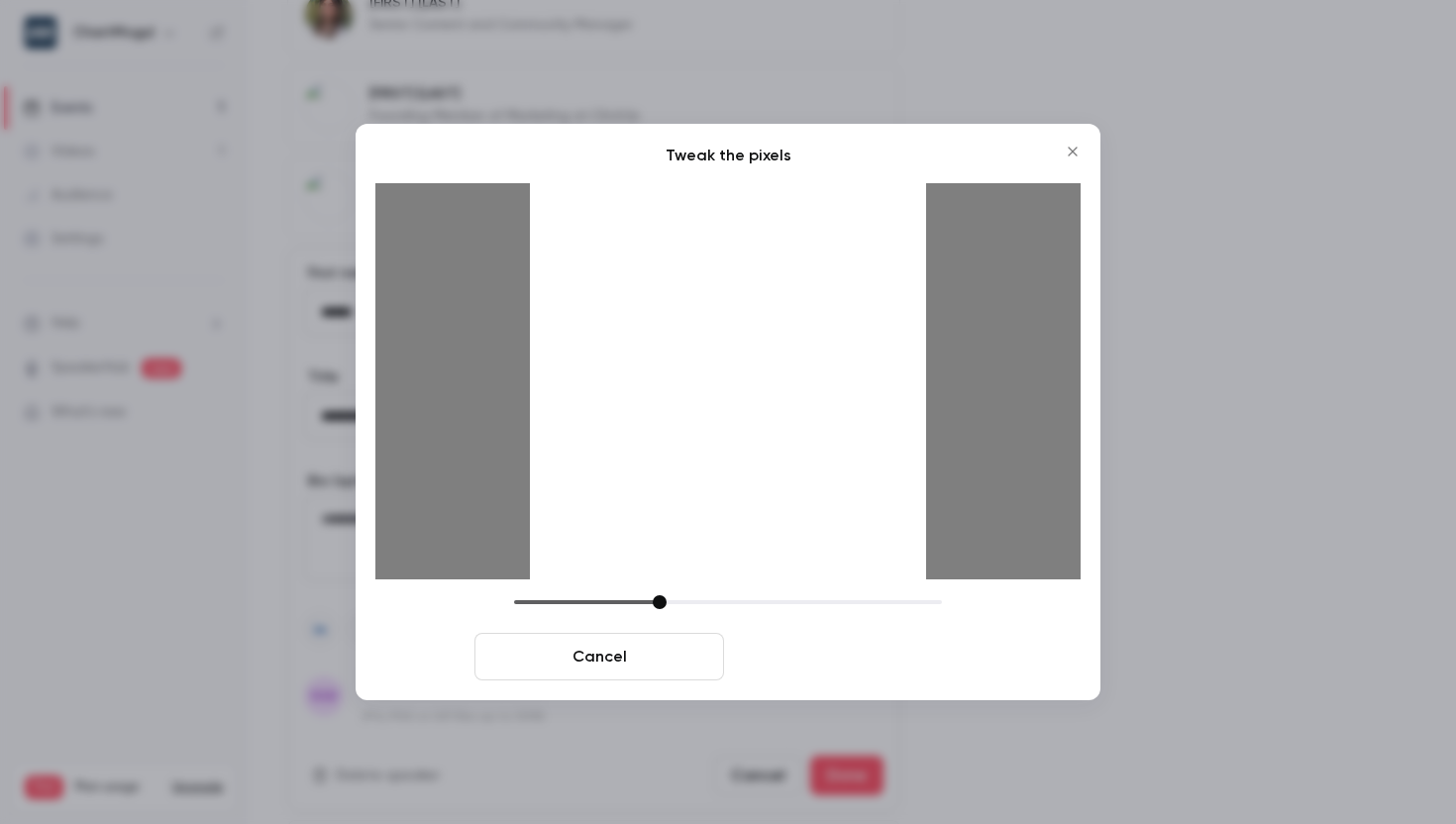 click on "Crop and save" at bounding box center (857, 657) 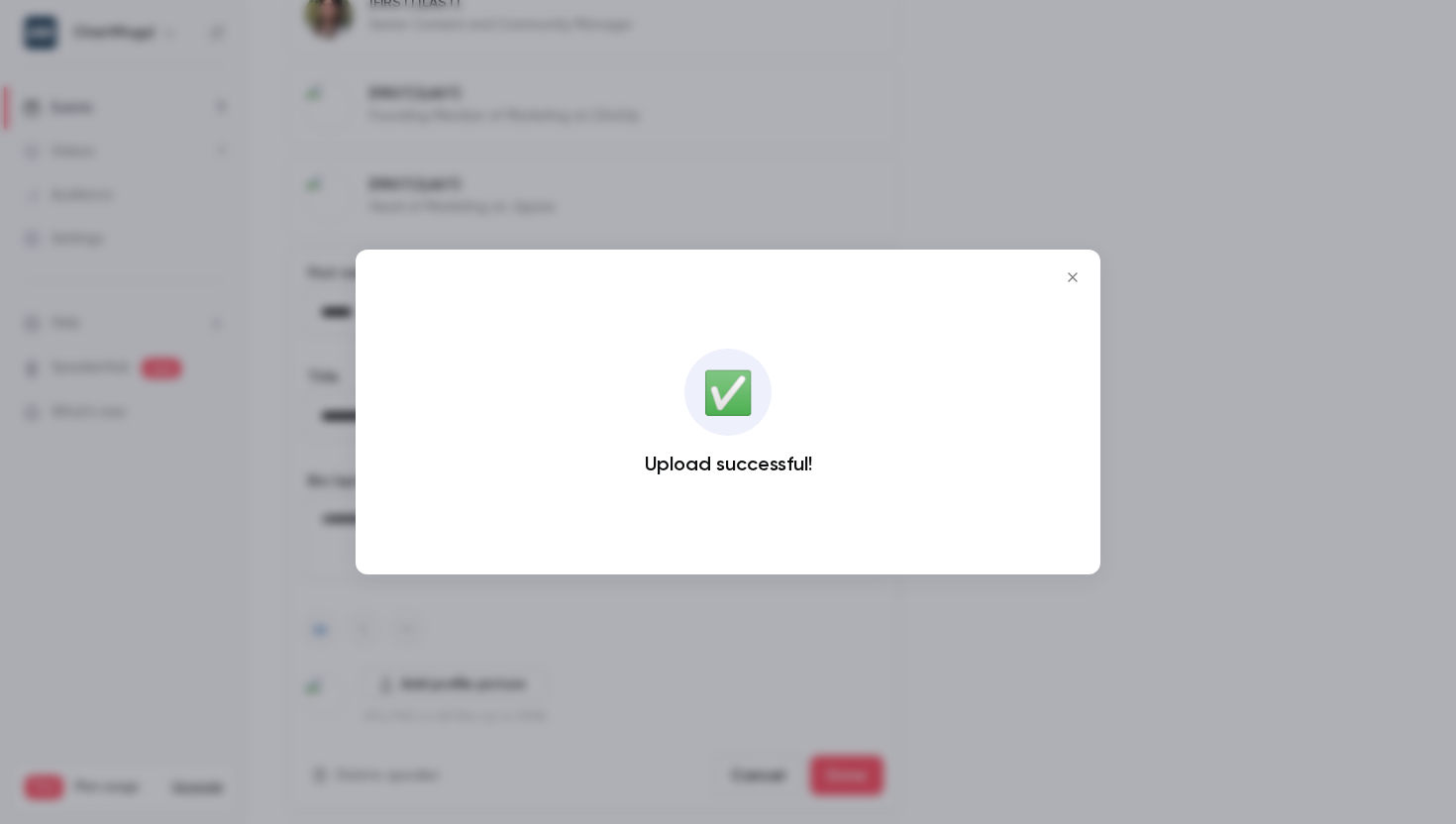 click 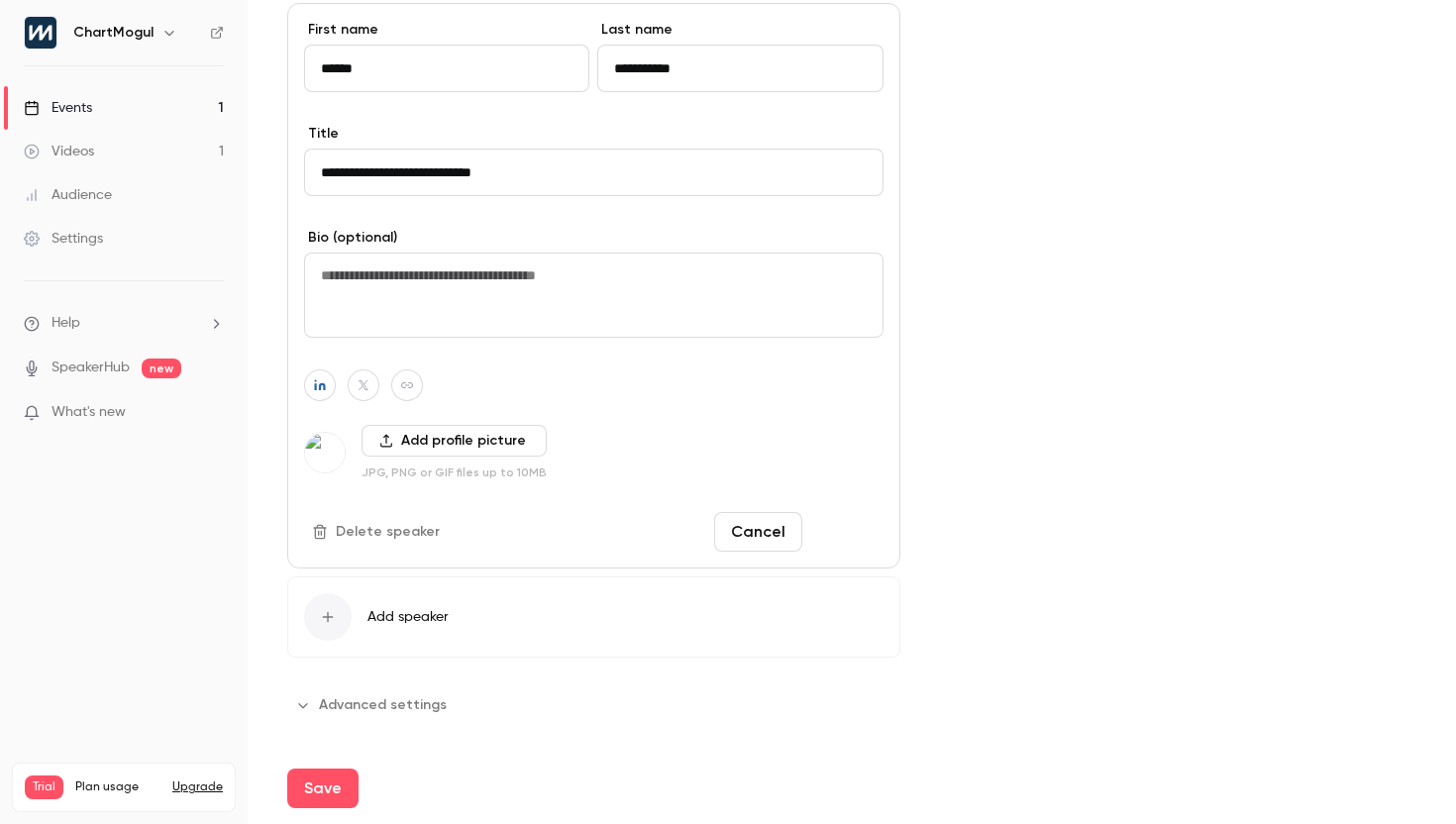 click on "Done" at bounding box center [847, 532] 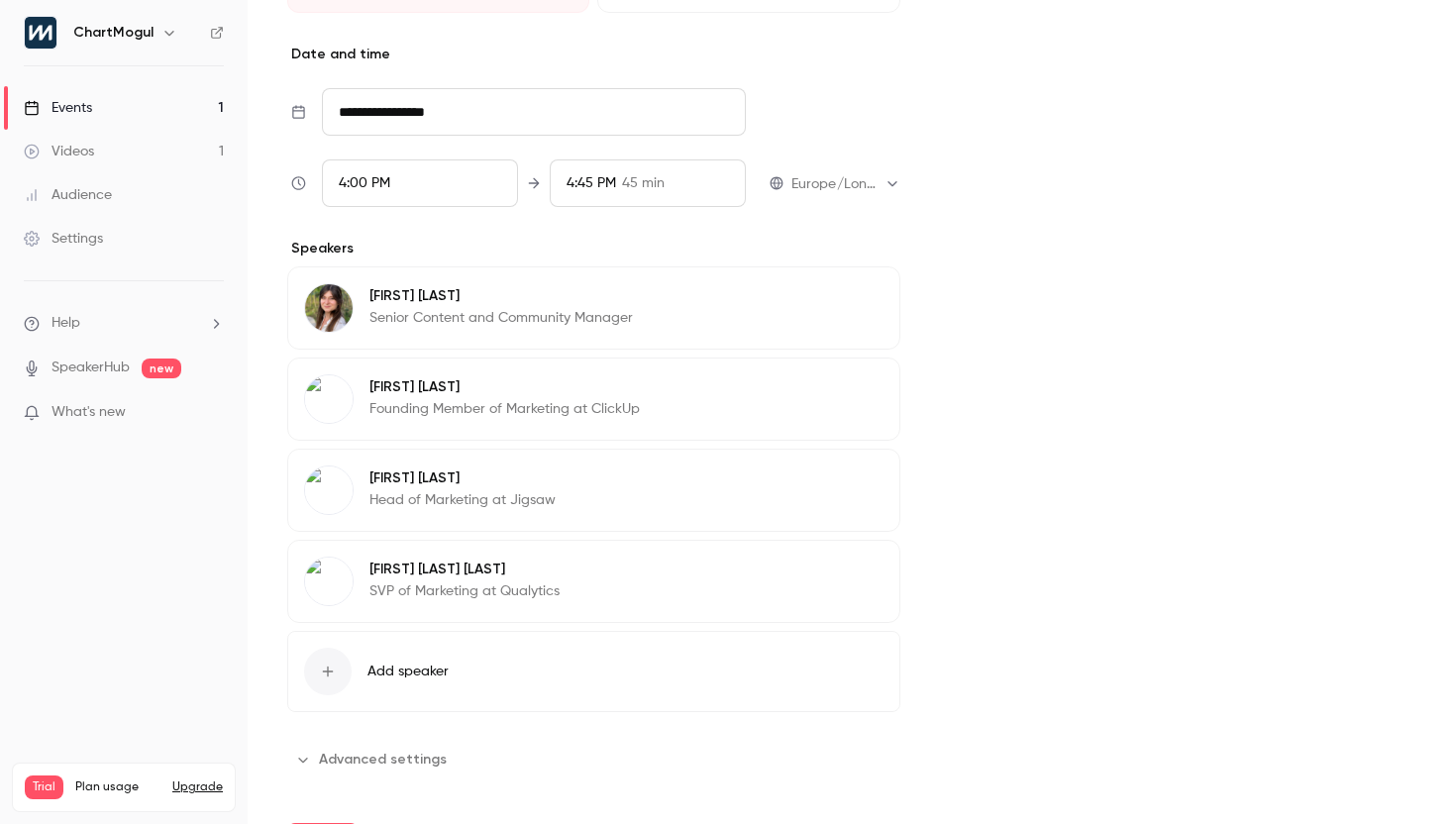 scroll, scrollTop: 751, scrollLeft: 0, axis: vertical 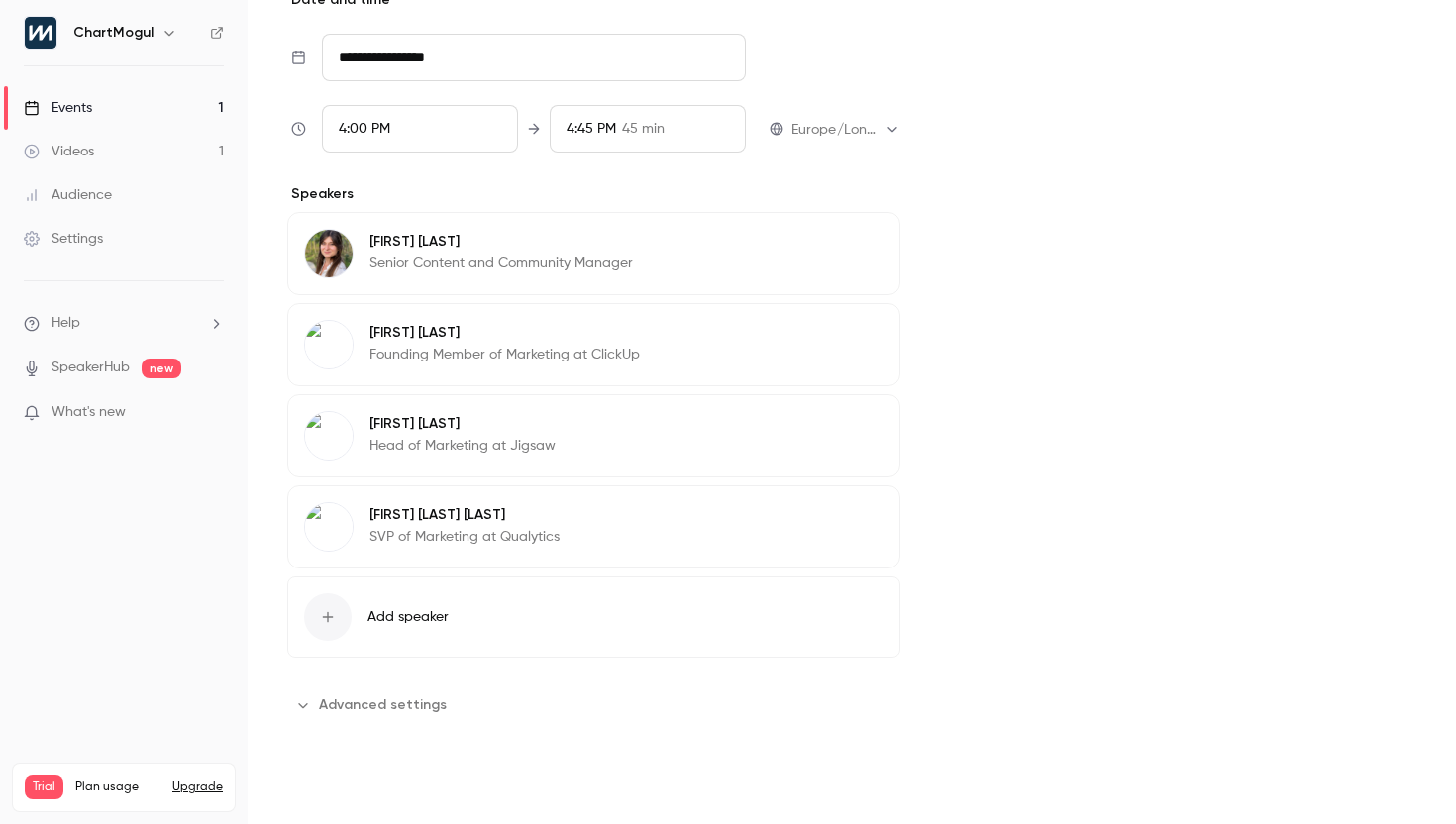 click on "Save" at bounding box center [323, 788] 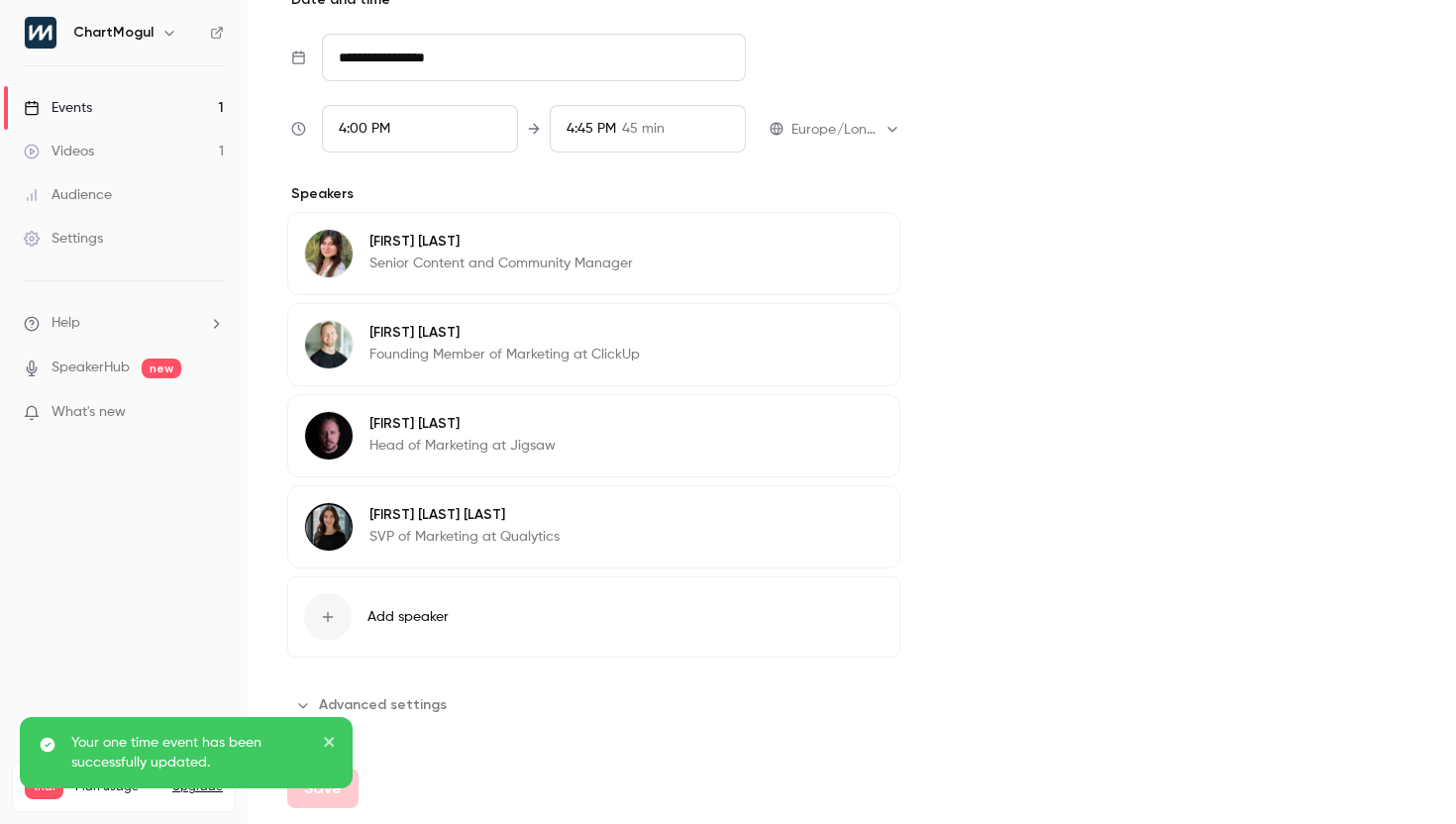 click on "Advanced settings" at bounding box center [372, 705] 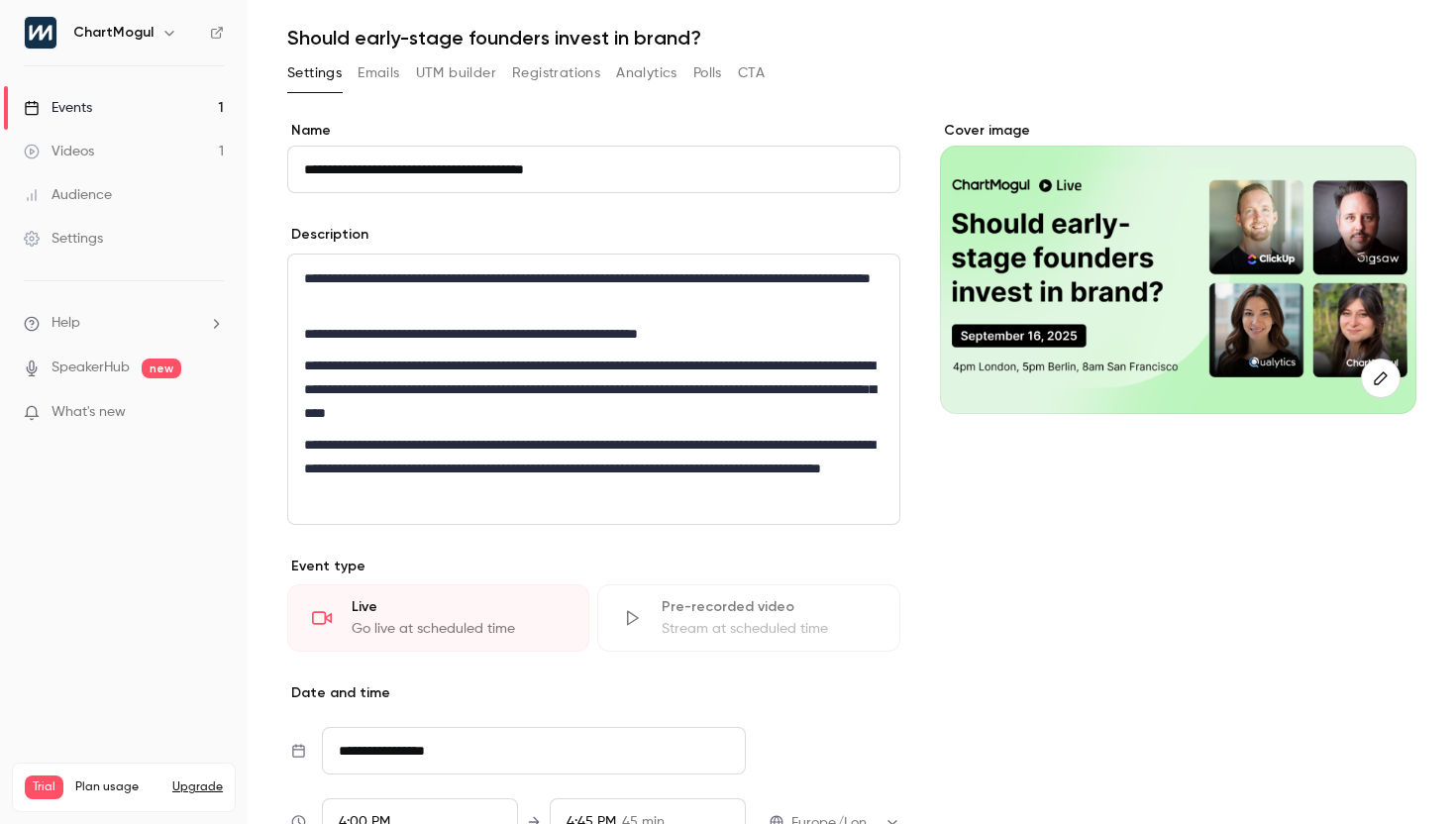 scroll, scrollTop: 0, scrollLeft: 0, axis: both 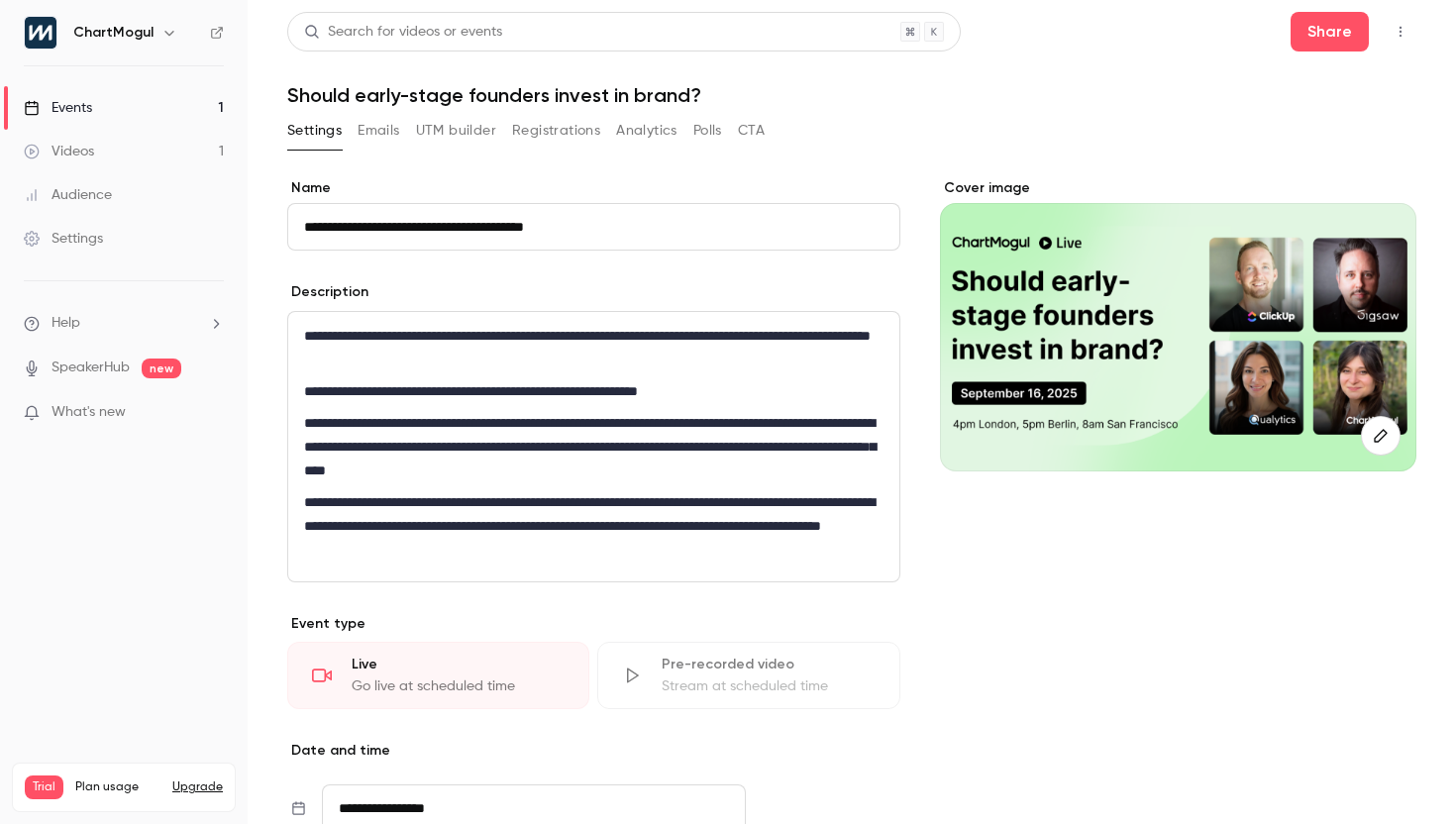 click on "Emails" at bounding box center [378, 131] 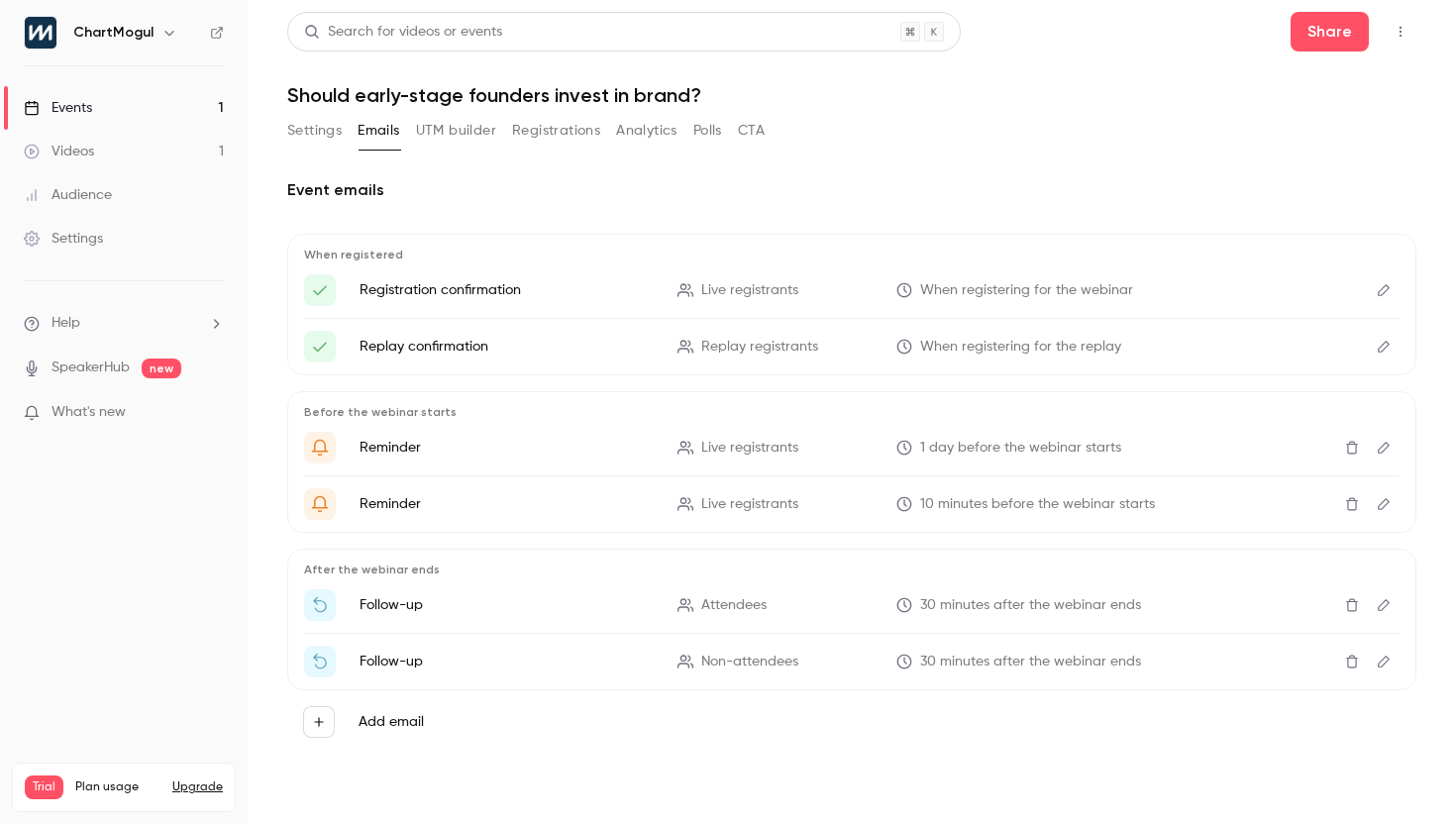click on "Analytics" at bounding box center [647, 131] 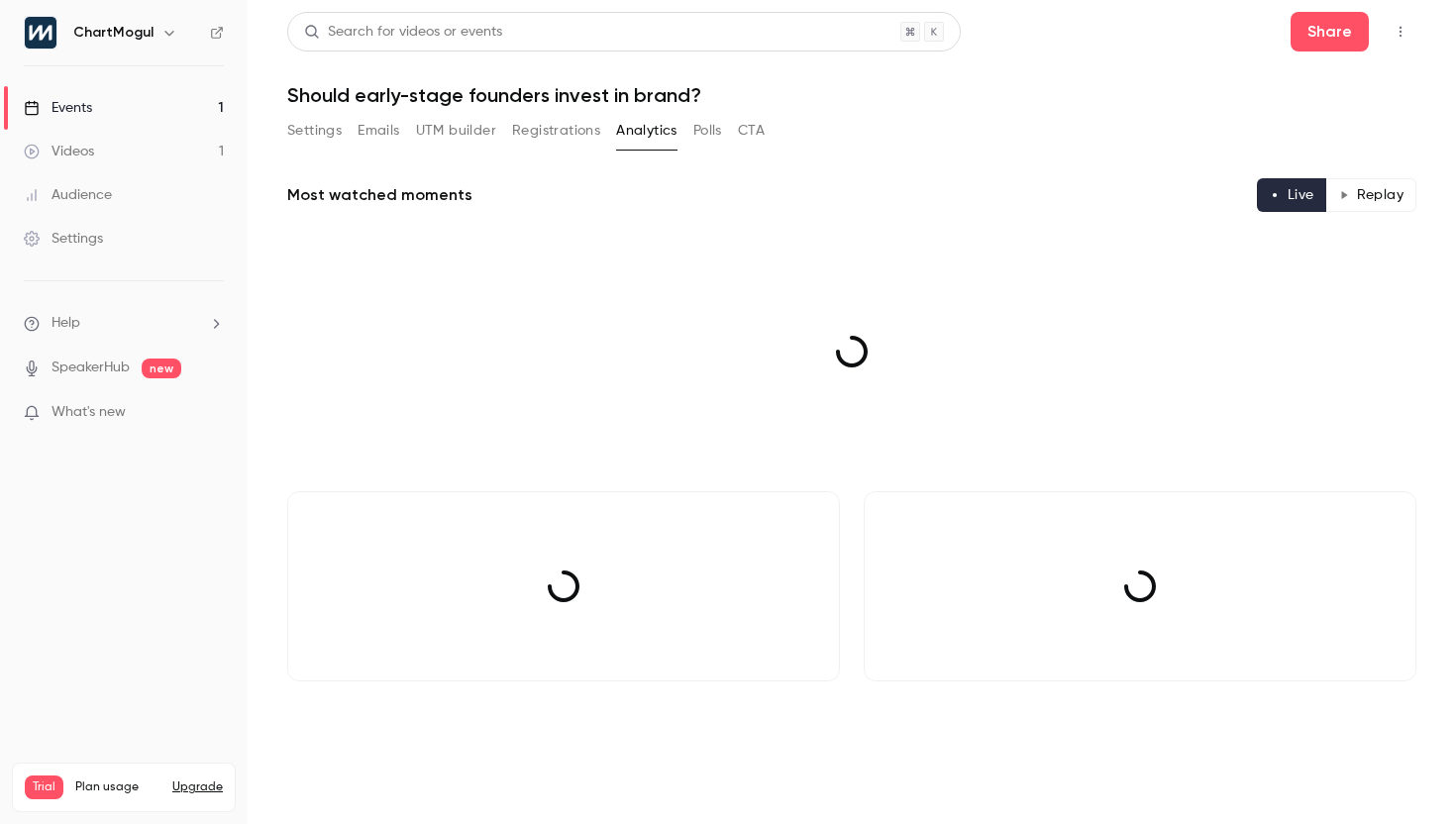 click on "Polls" at bounding box center (707, 131) 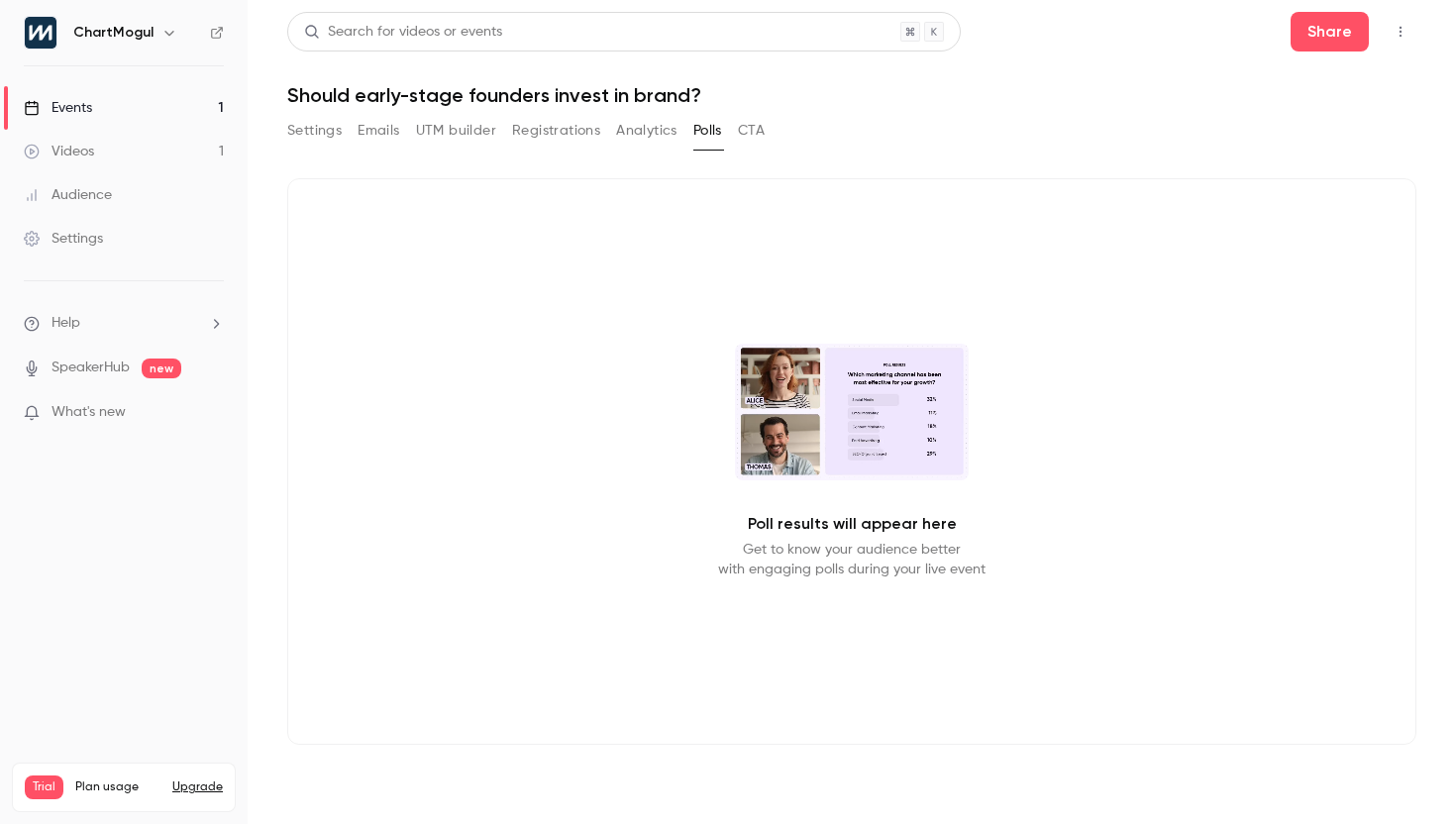 click on "CTA" at bounding box center (751, 131) 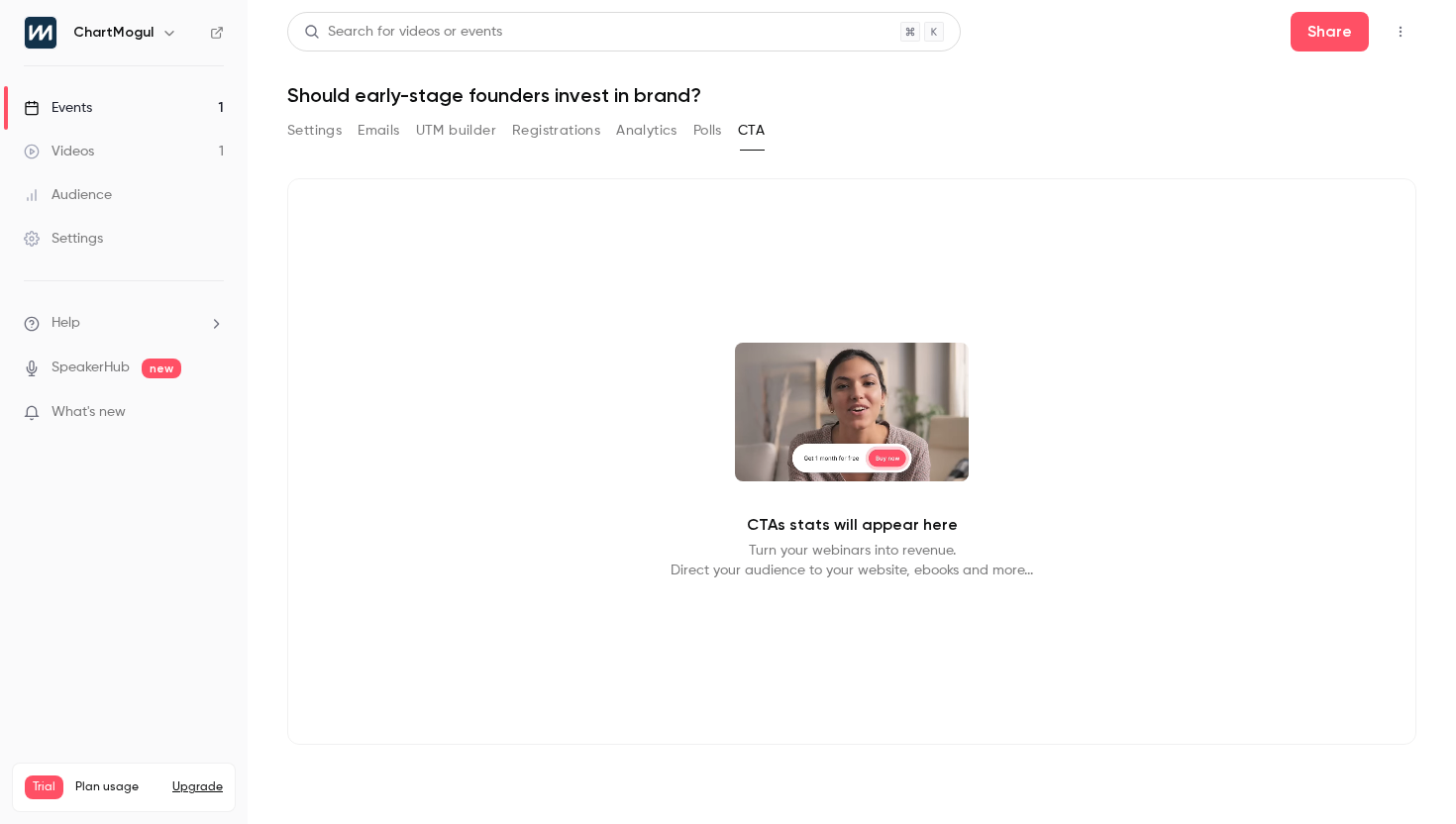 click on "Polls" at bounding box center [707, 131] 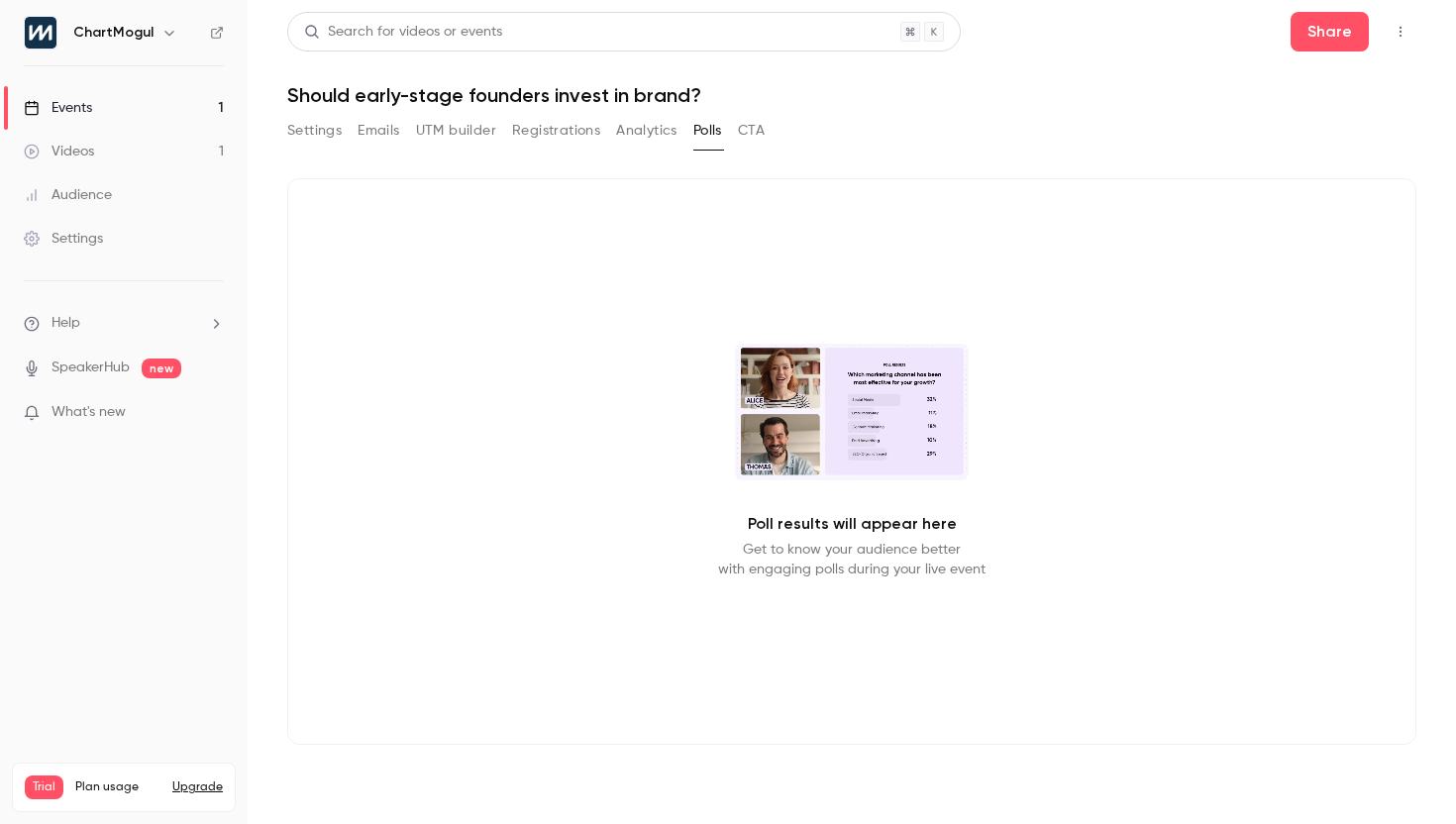 click on "Analytics" at bounding box center (647, 131) 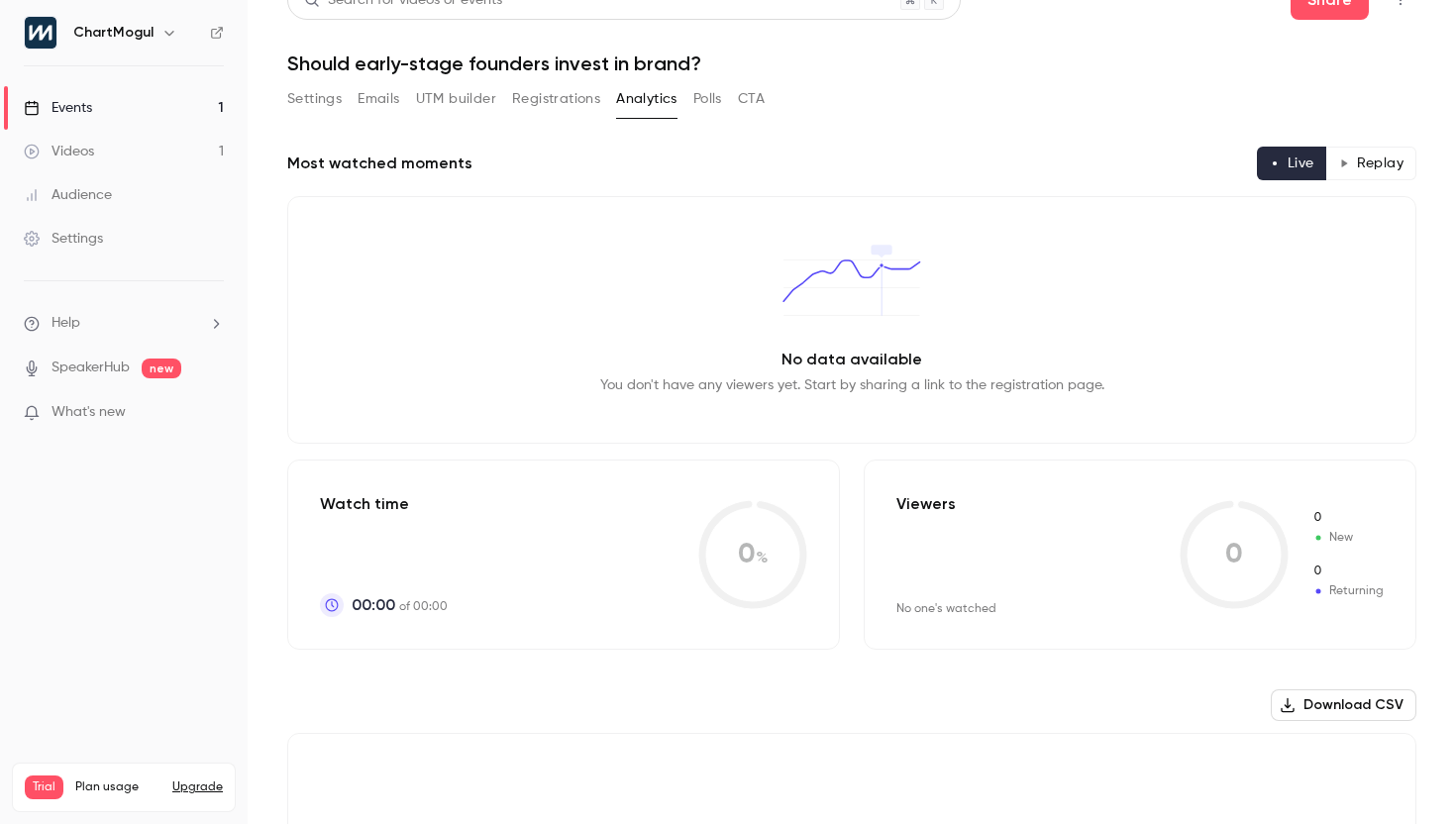 scroll, scrollTop: 0, scrollLeft: 0, axis: both 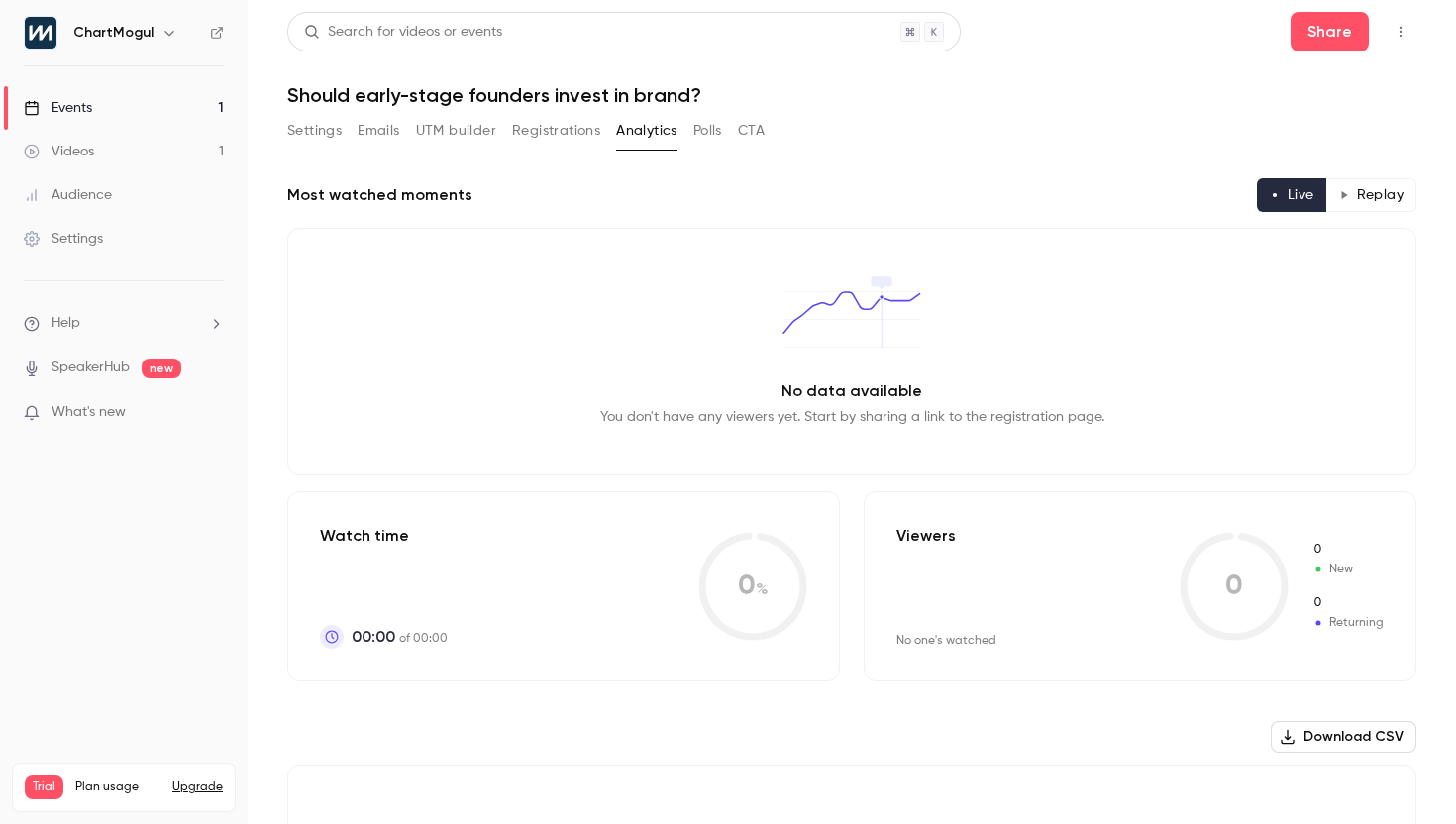 click on "Registrations" at bounding box center (556, 131) 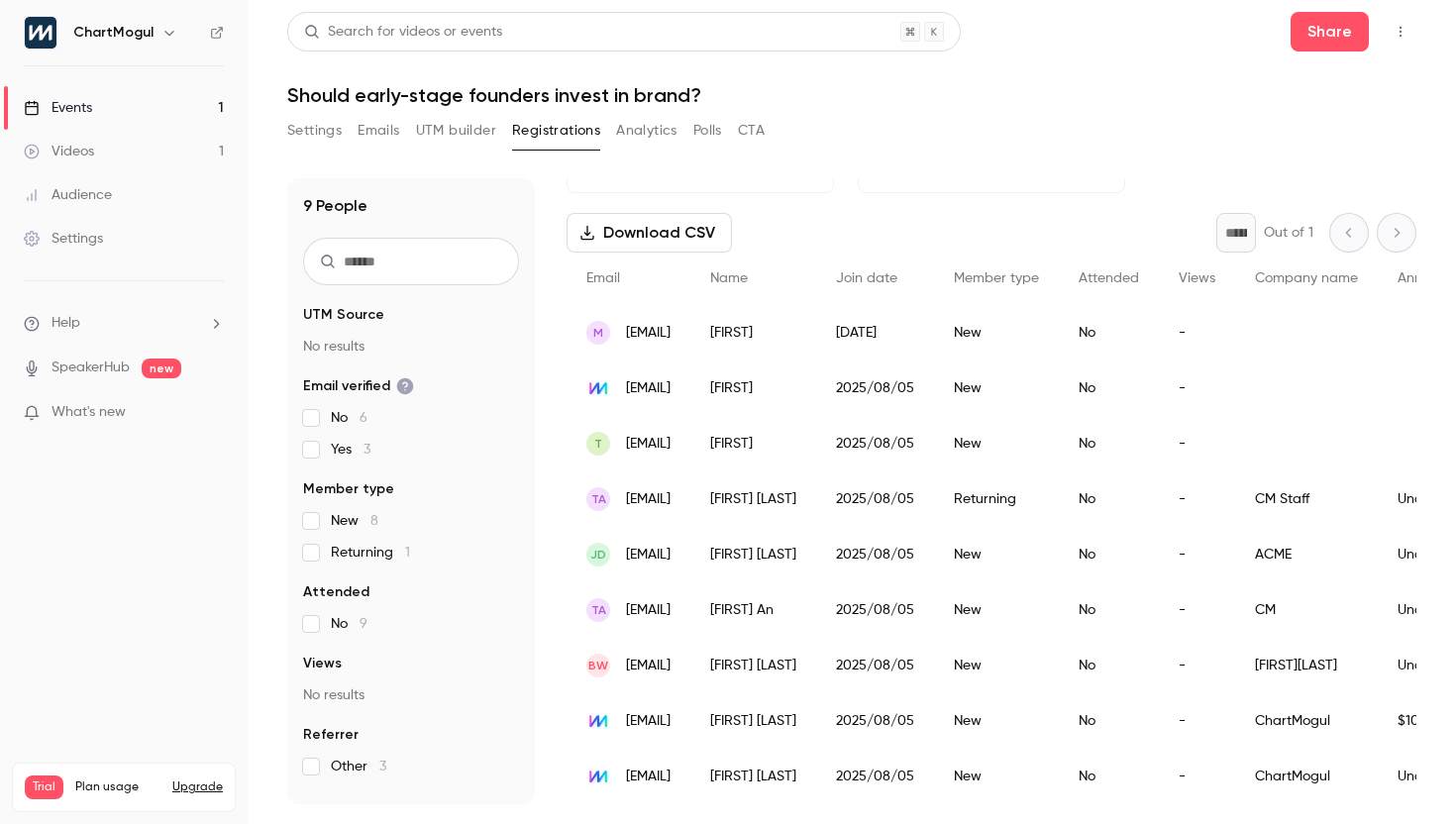 scroll, scrollTop: 0, scrollLeft: 0, axis: both 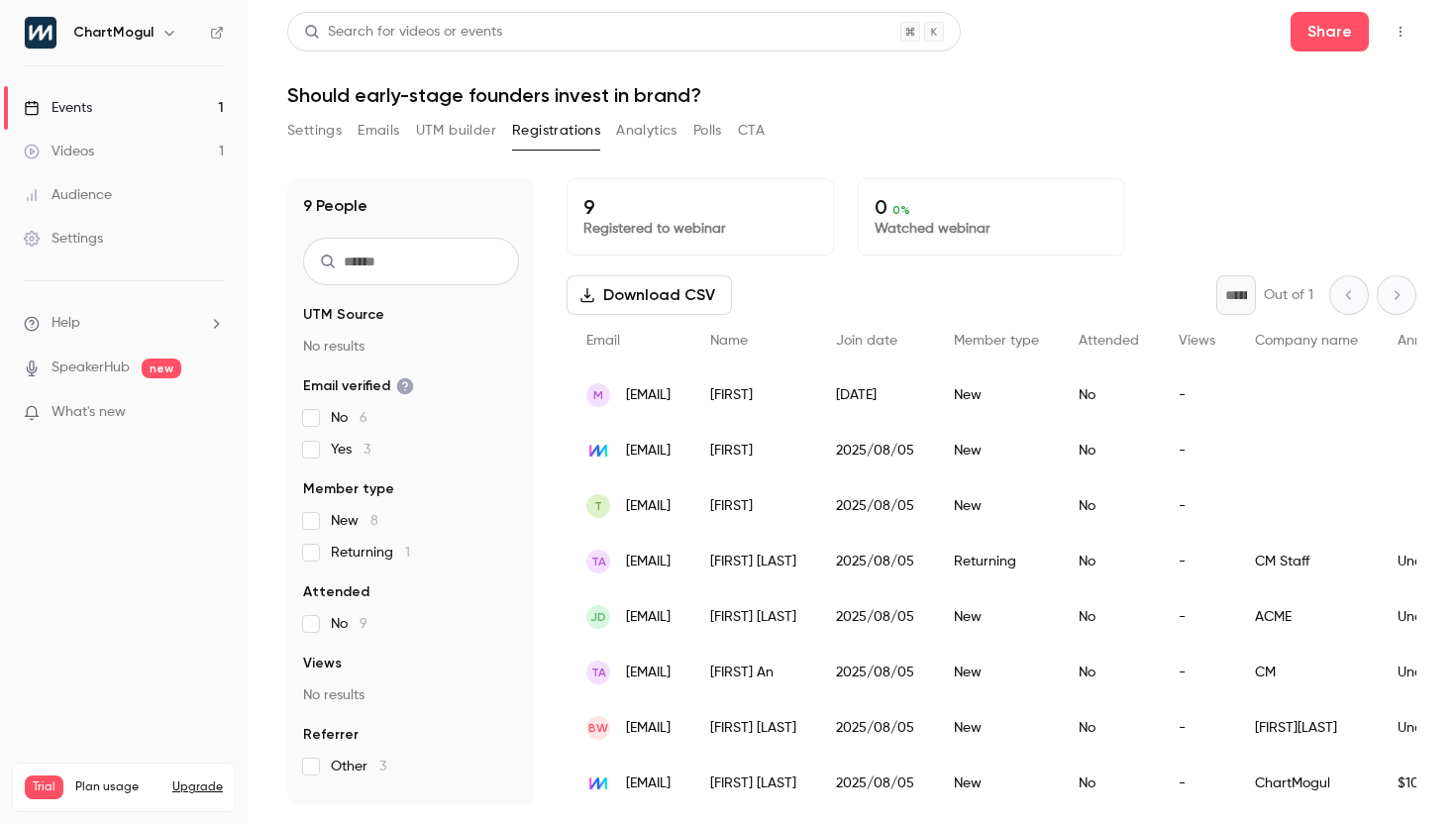 click on "UTM builder" at bounding box center [456, 131] 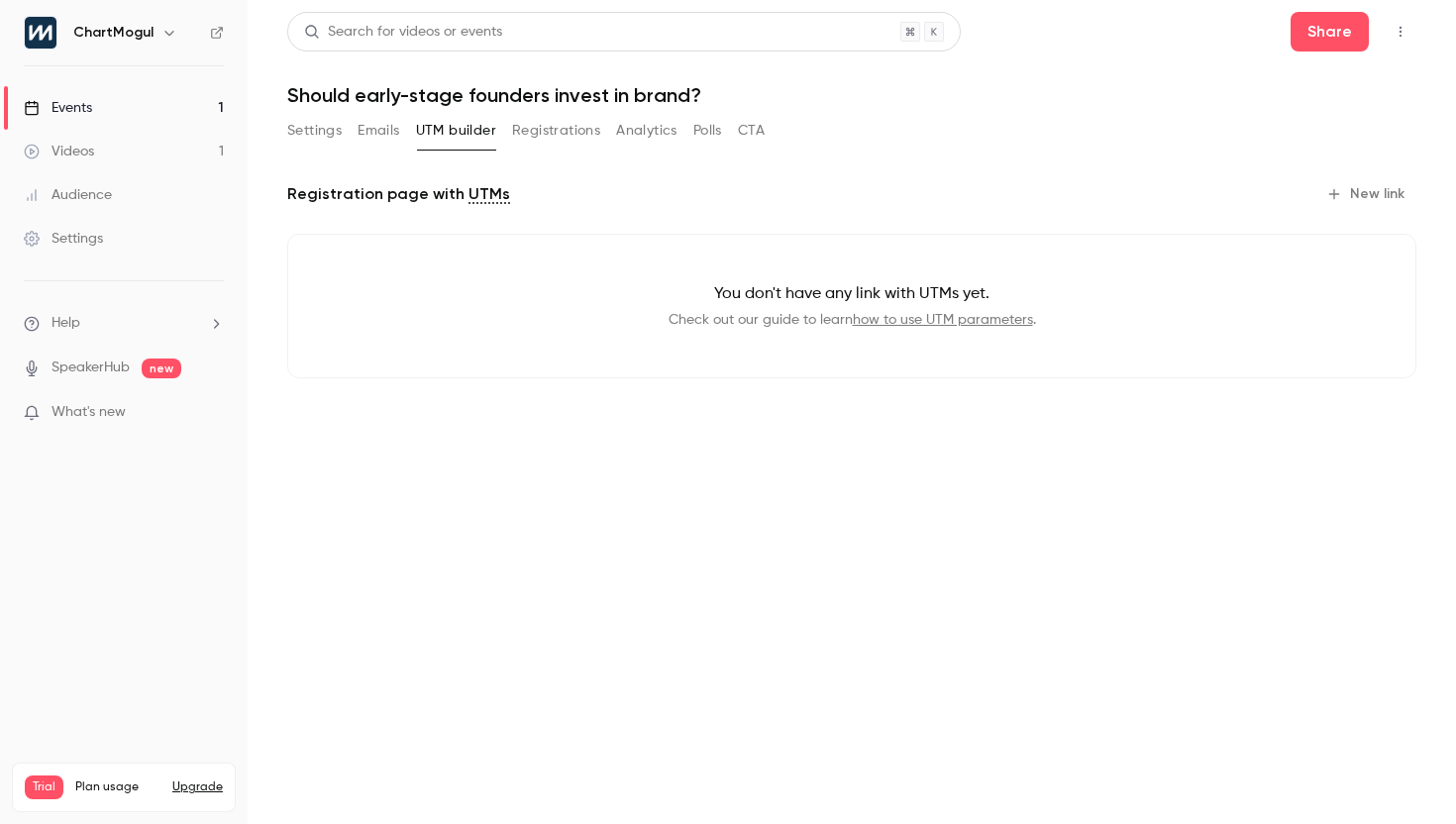 click on "how to use UTM parameters" at bounding box center [943, 320] 